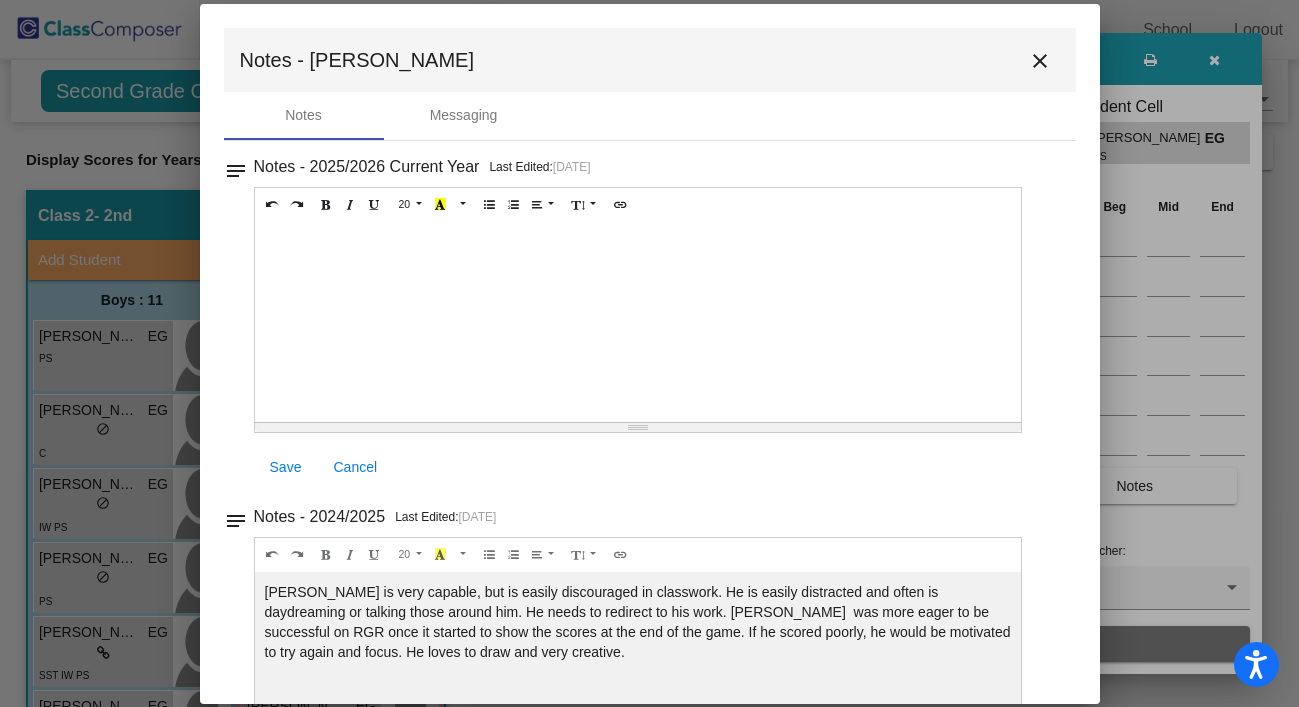 scroll, scrollTop: 0, scrollLeft: 0, axis: both 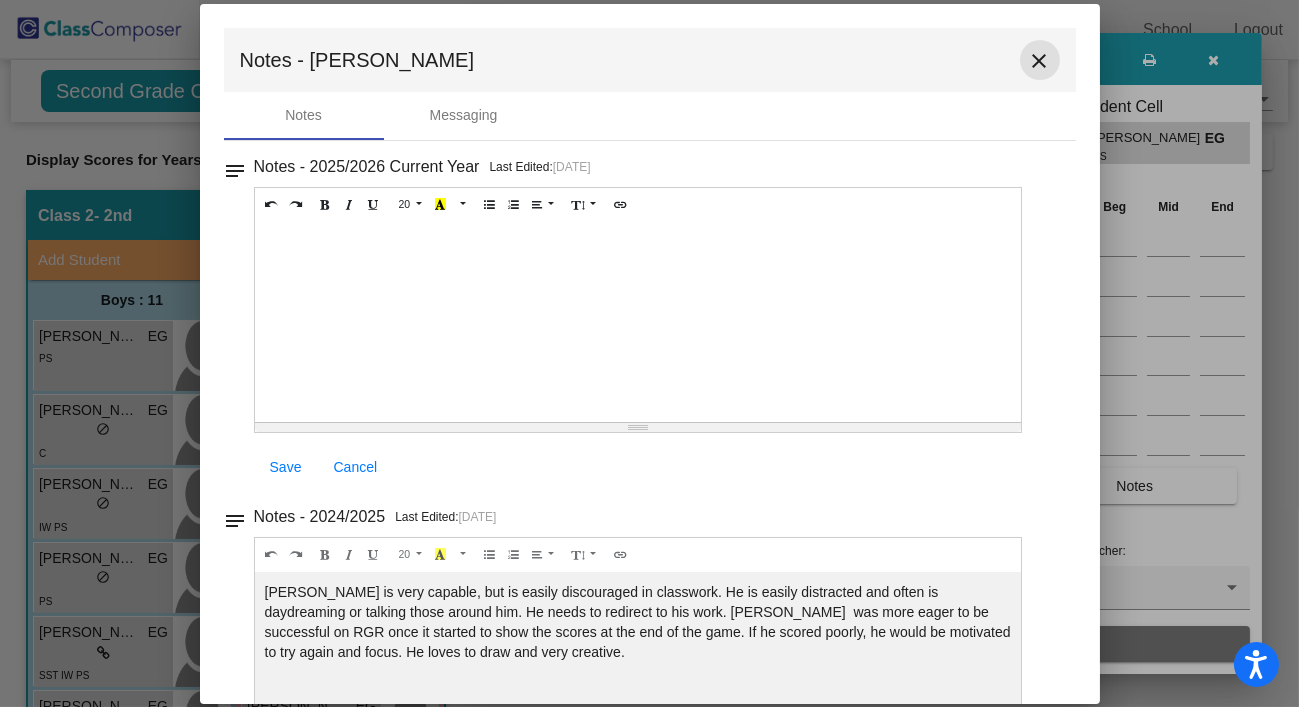 click on "close" at bounding box center (1040, 61) 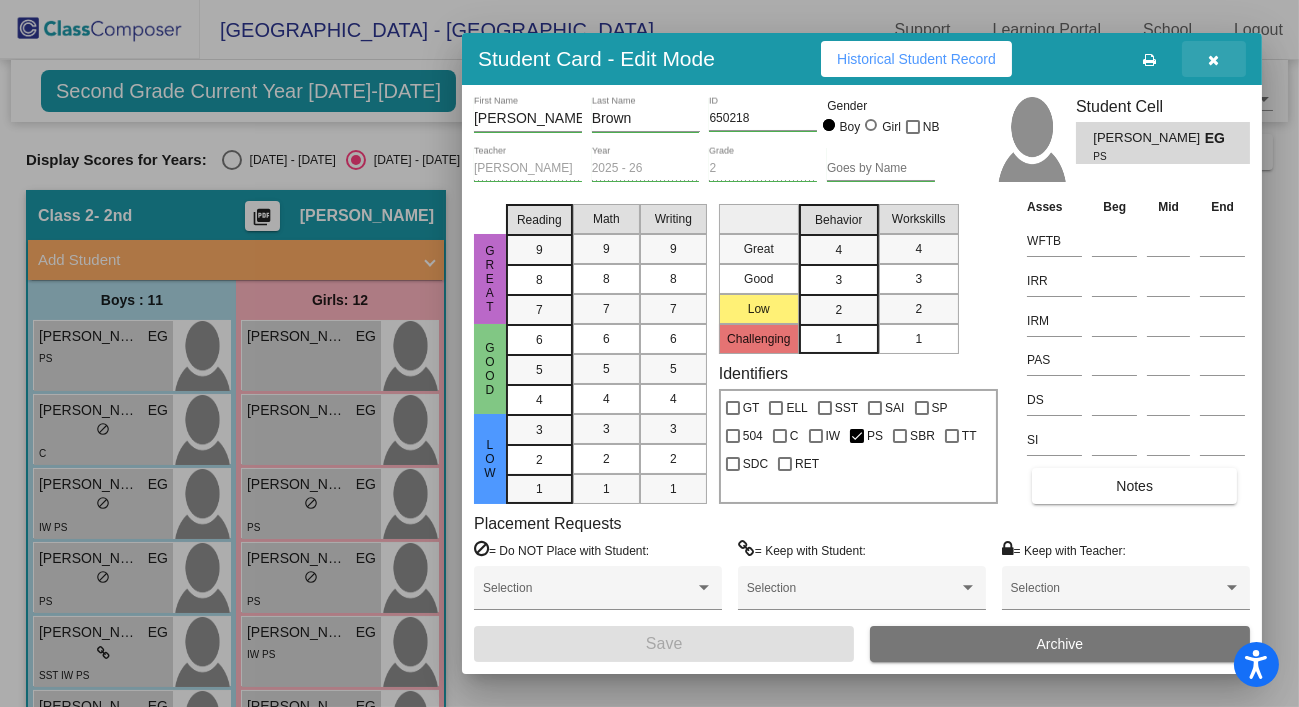 click at bounding box center [1214, 59] 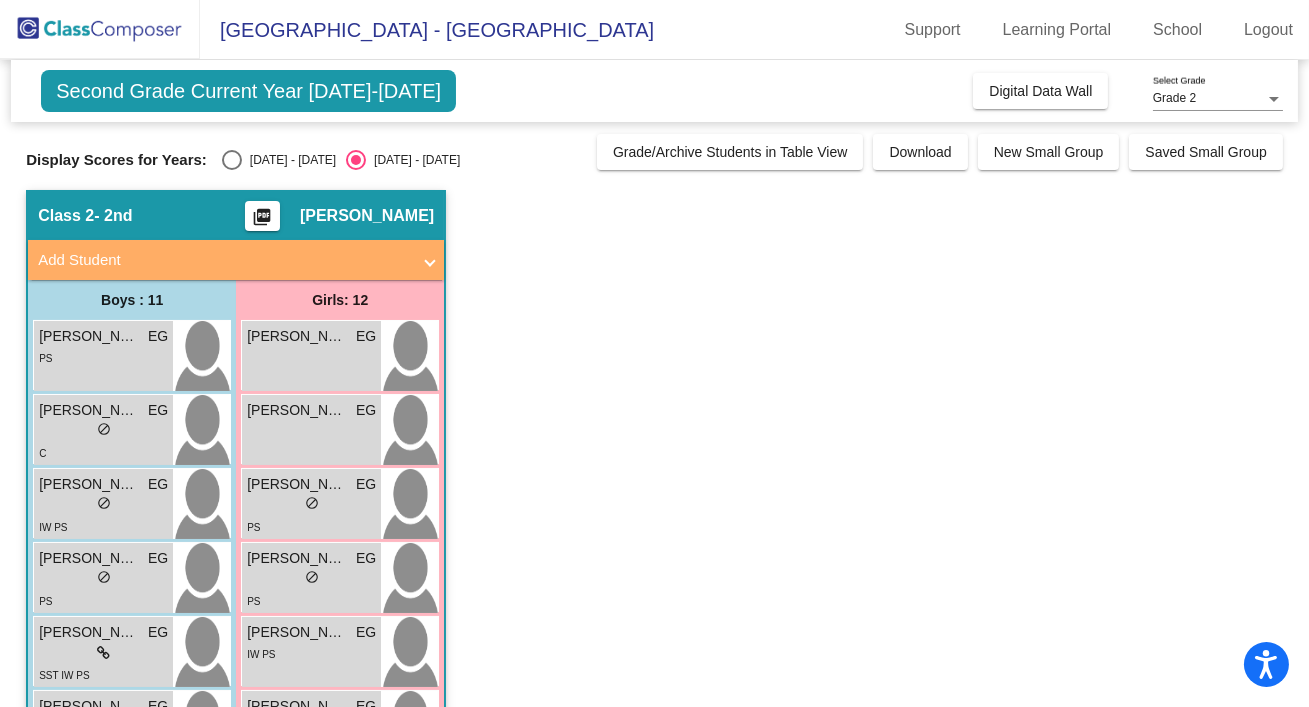 click on "picture_as_pdf" 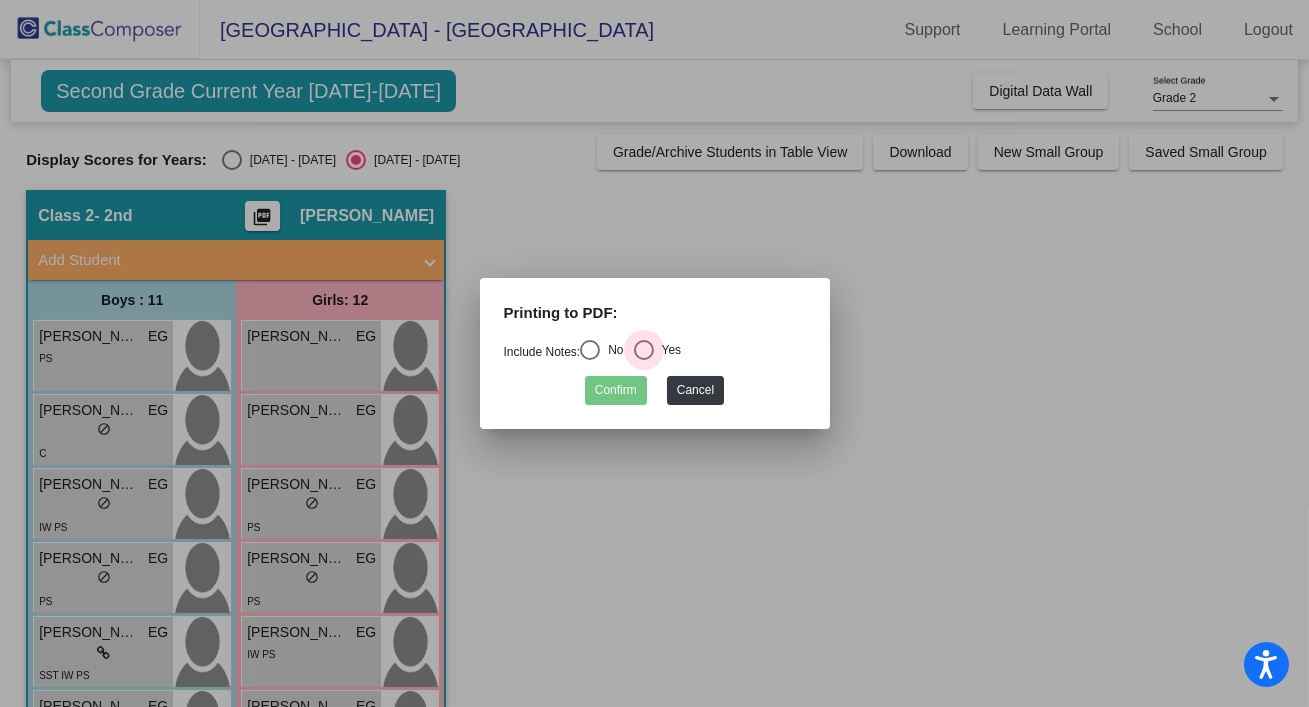 click on "Yes" at bounding box center (668, 350) 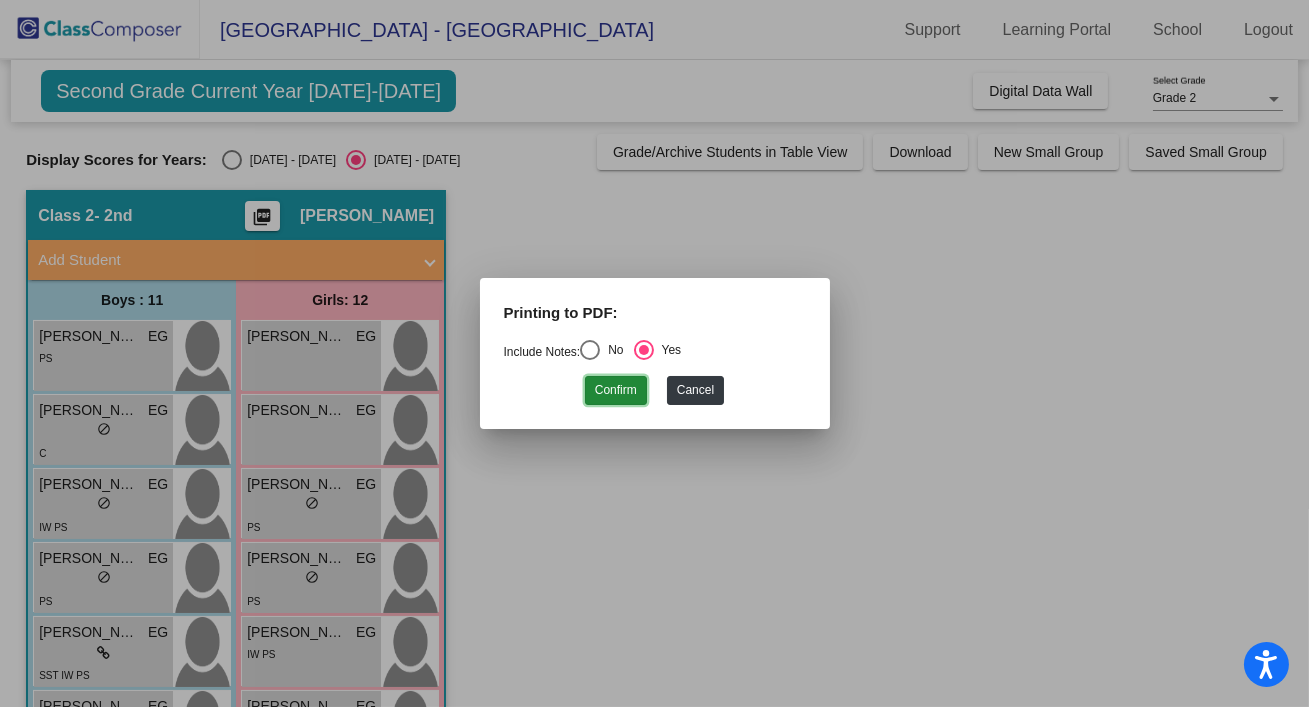 click on "Confirm" at bounding box center [616, 390] 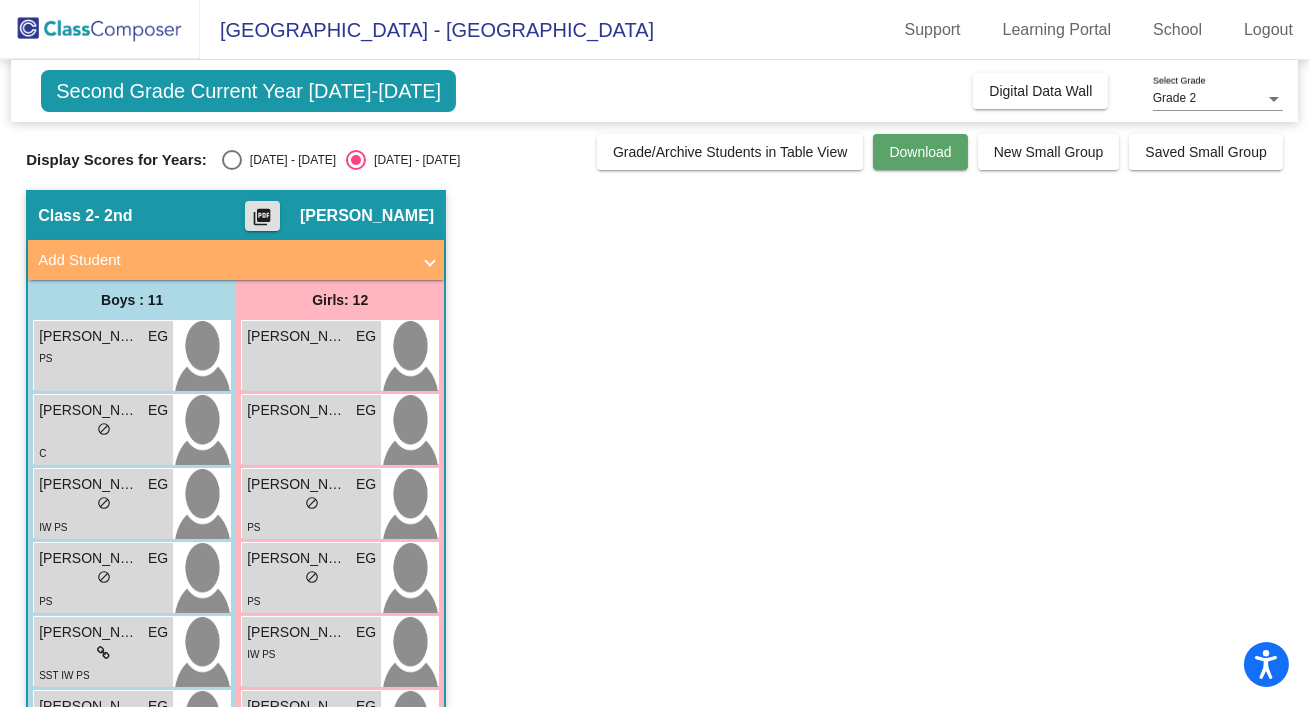 click on "Download" 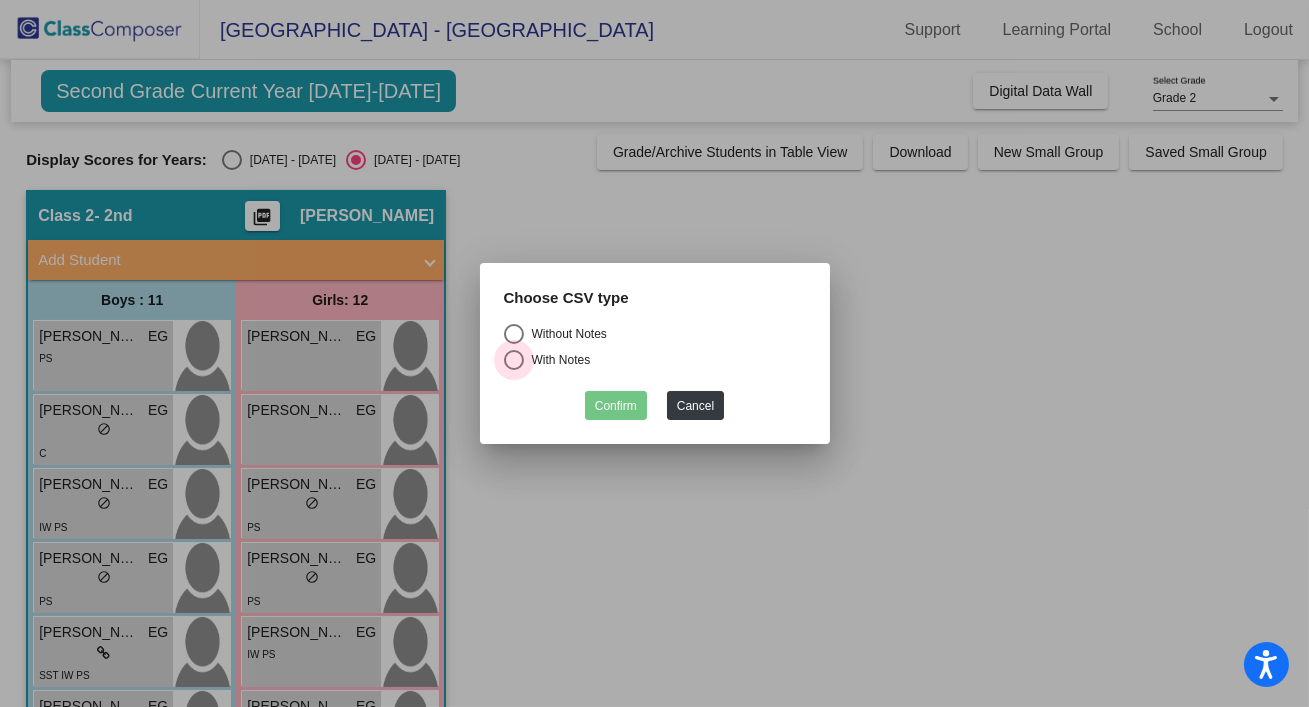 click at bounding box center [514, 360] 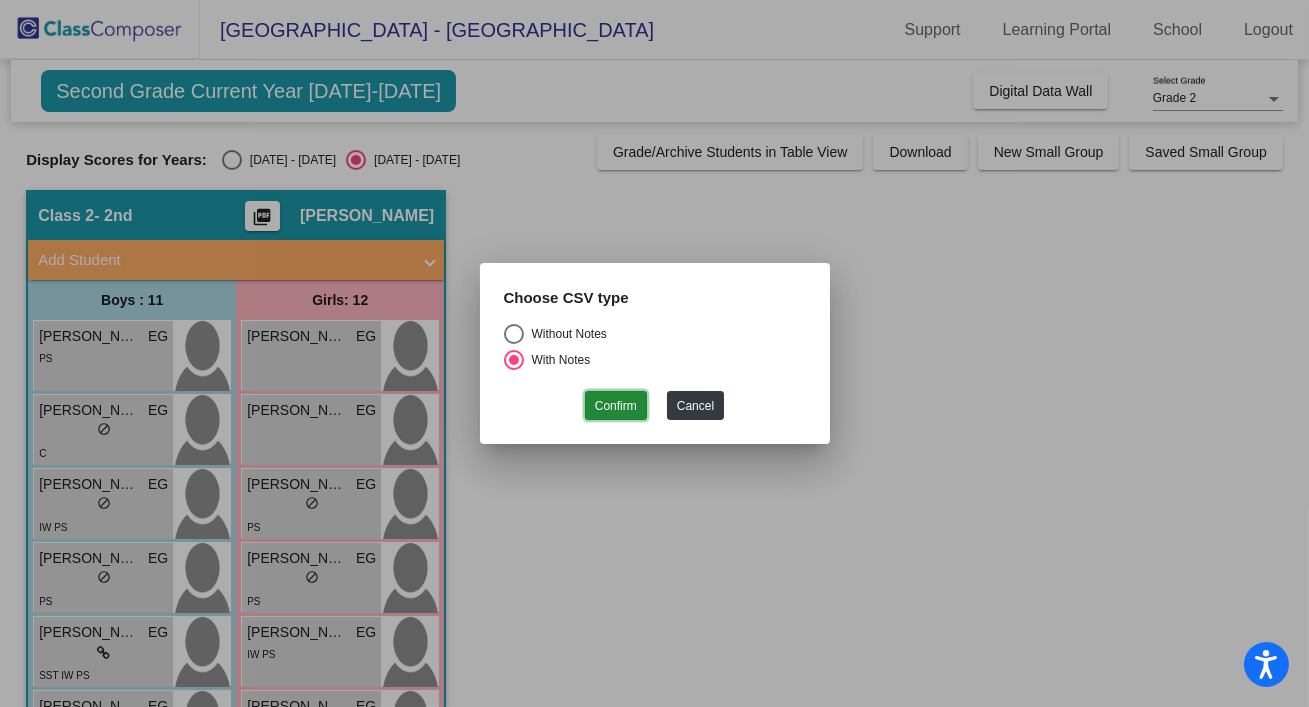 click on "Confirm" at bounding box center [616, 405] 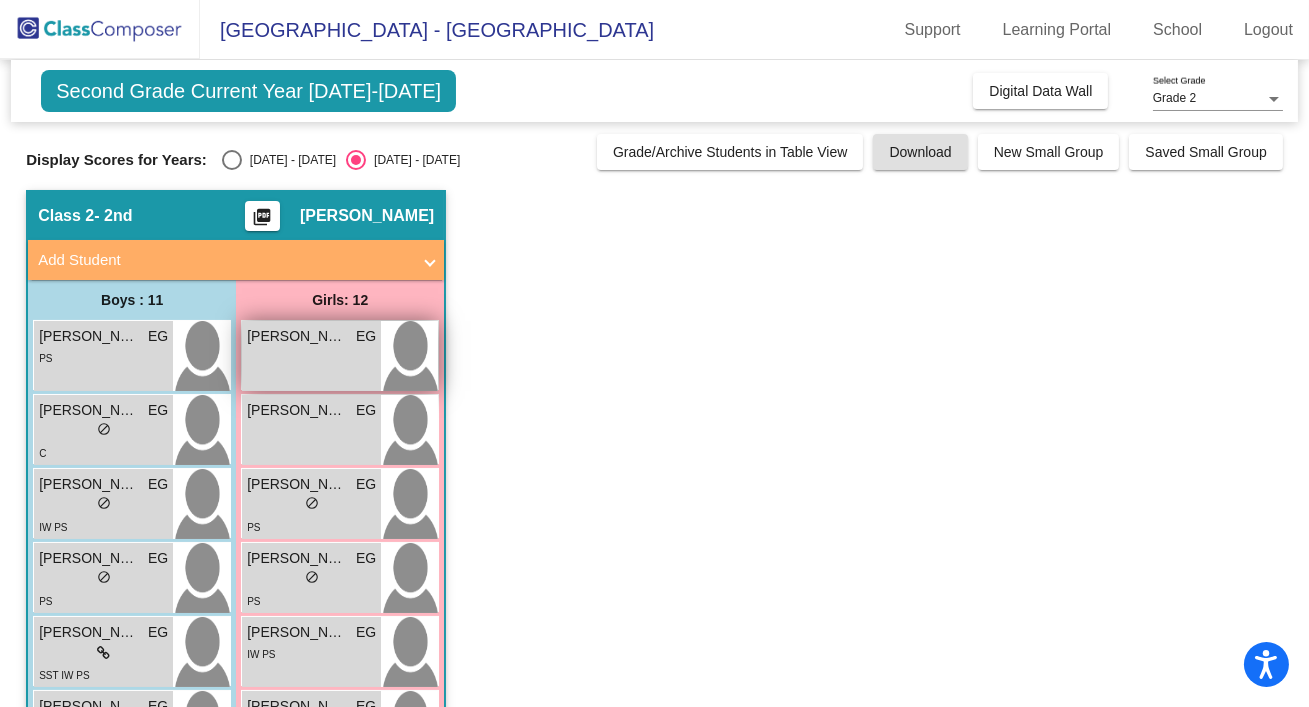 click on "[PERSON_NAME]" at bounding box center (297, 336) 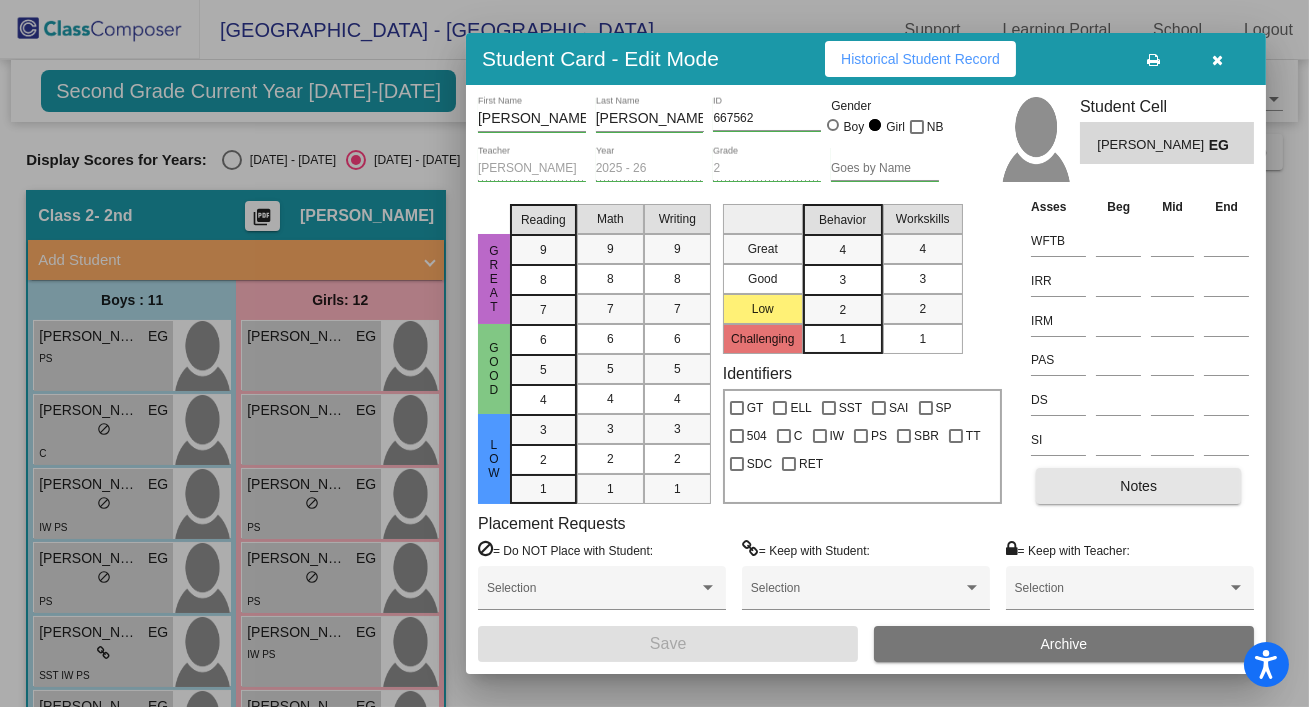 click on "Notes" at bounding box center (1138, 486) 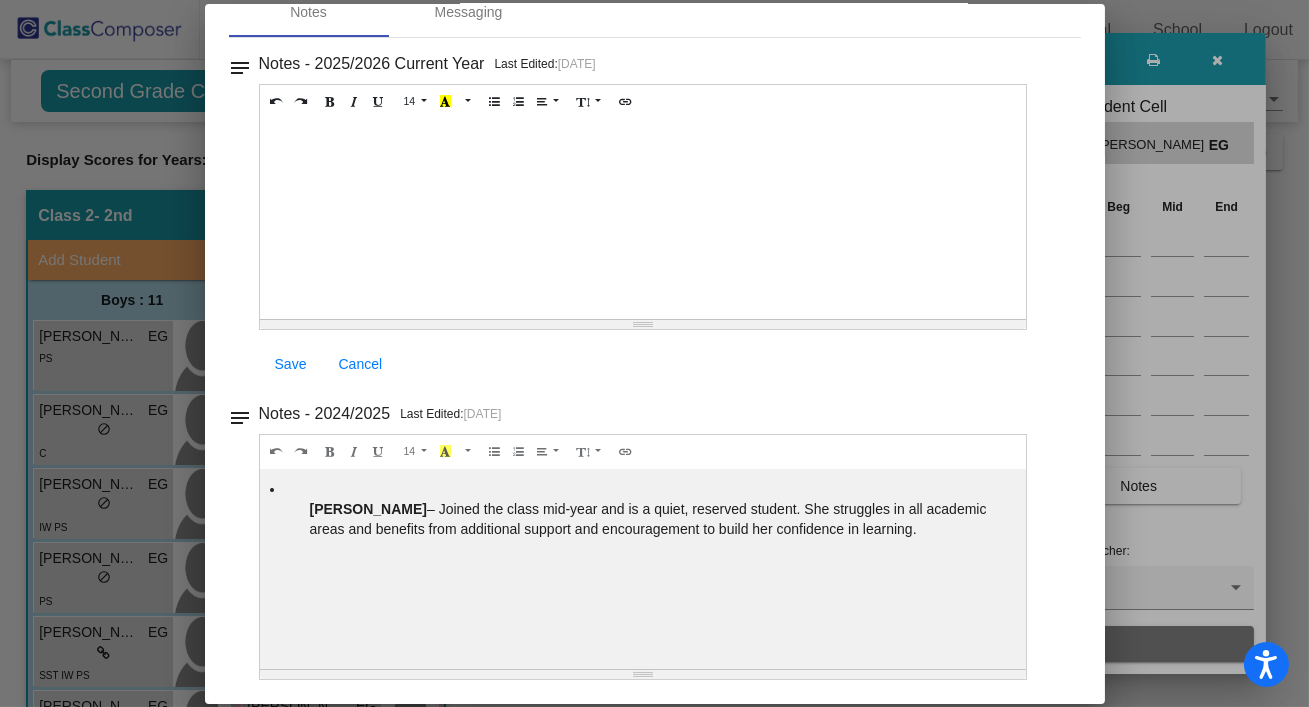 scroll, scrollTop: 0, scrollLeft: 0, axis: both 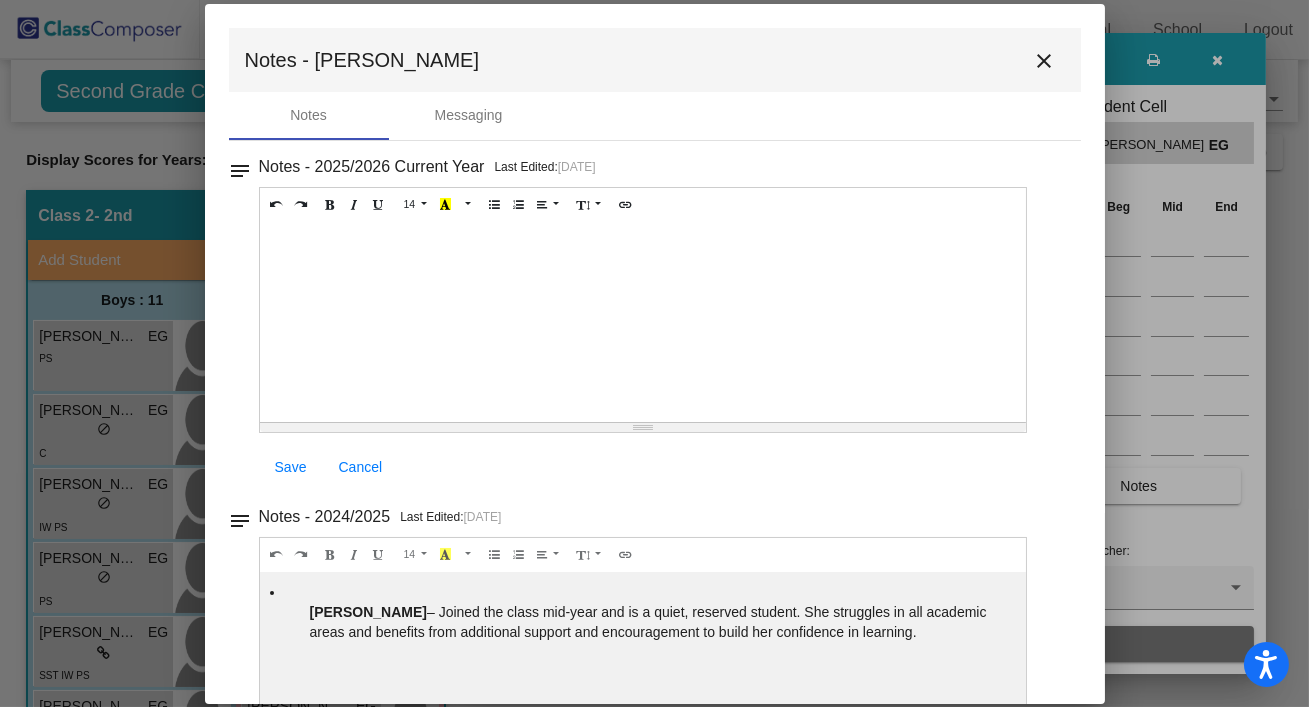 click on "close" at bounding box center (1045, 61) 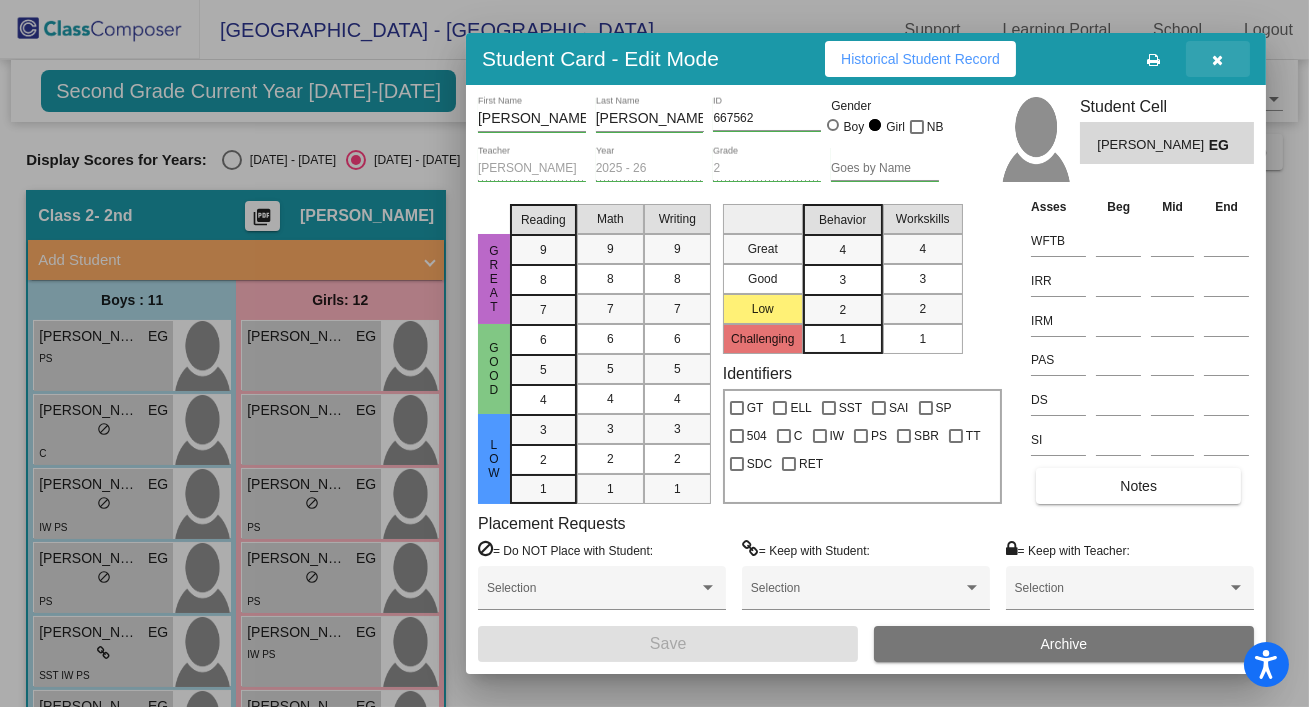 click at bounding box center (1218, 60) 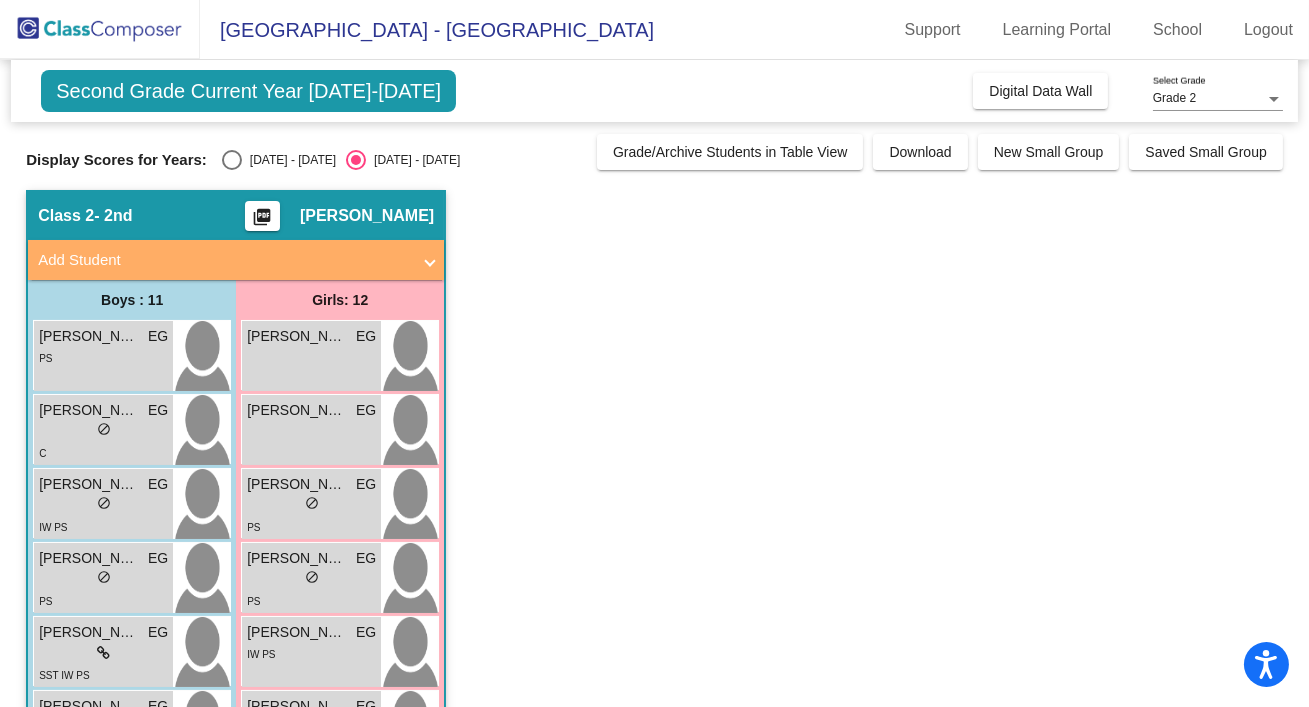 click at bounding box center (232, 160) 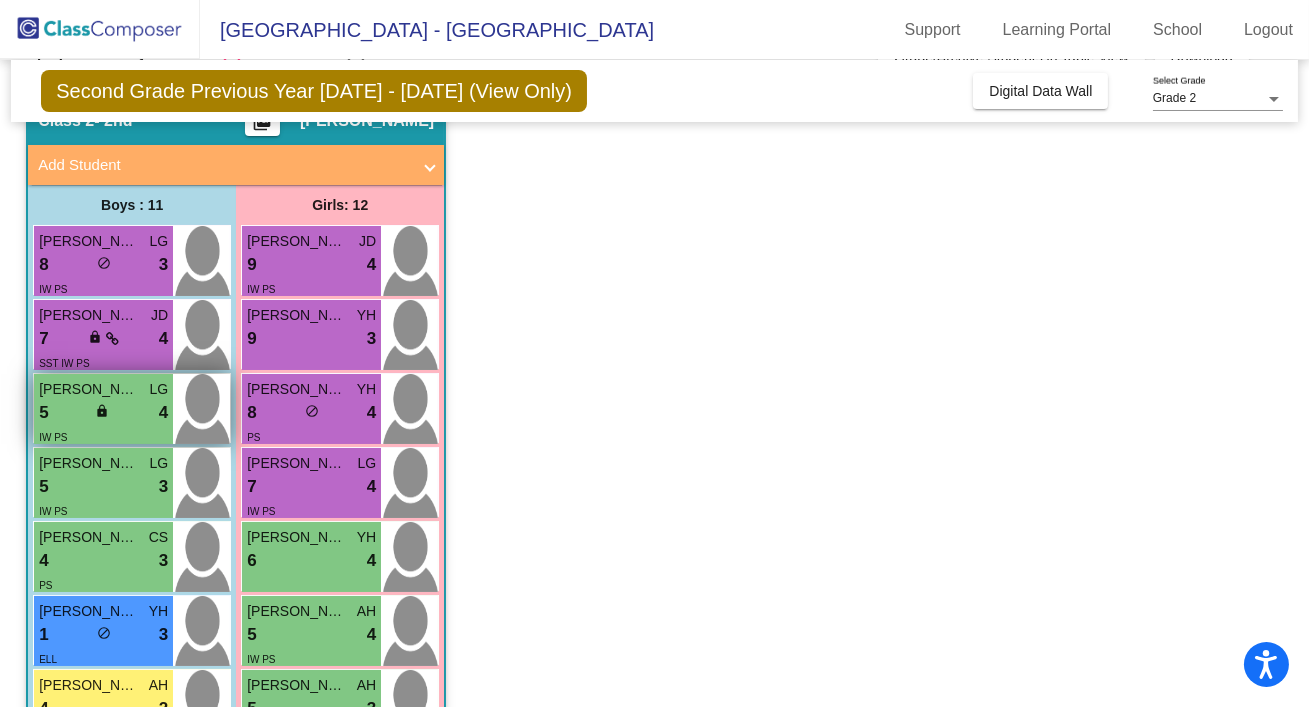 scroll, scrollTop: 100, scrollLeft: 0, axis: vertical 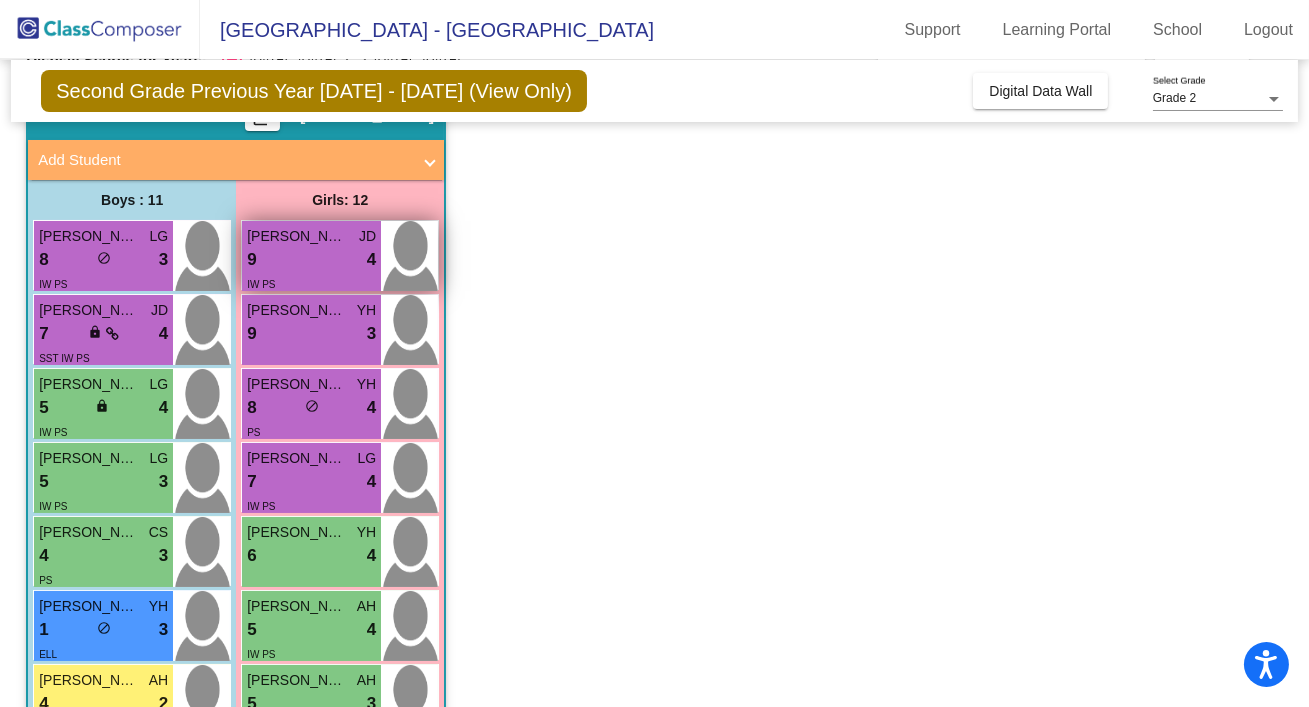 click on "9 lock do_not_disturb_alt 4" at bounding box center [311, 260] 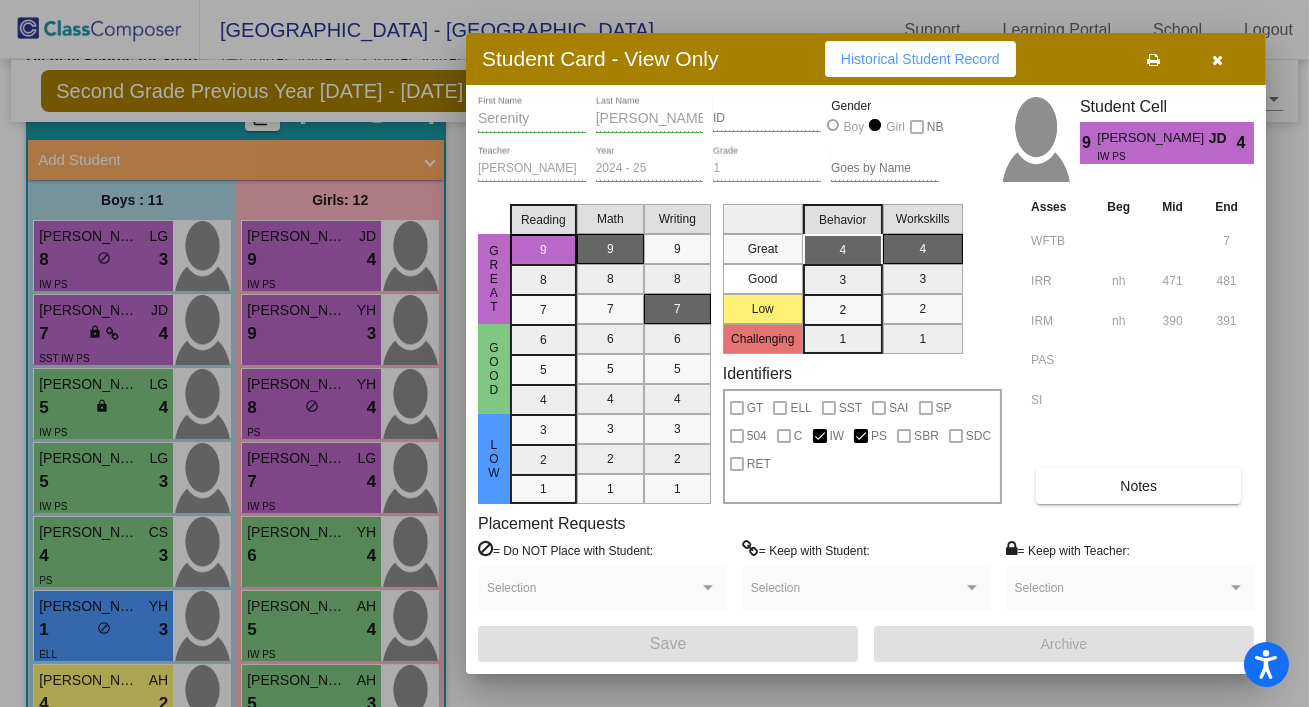 click on "Notes" at bounding box center (1138, 486) 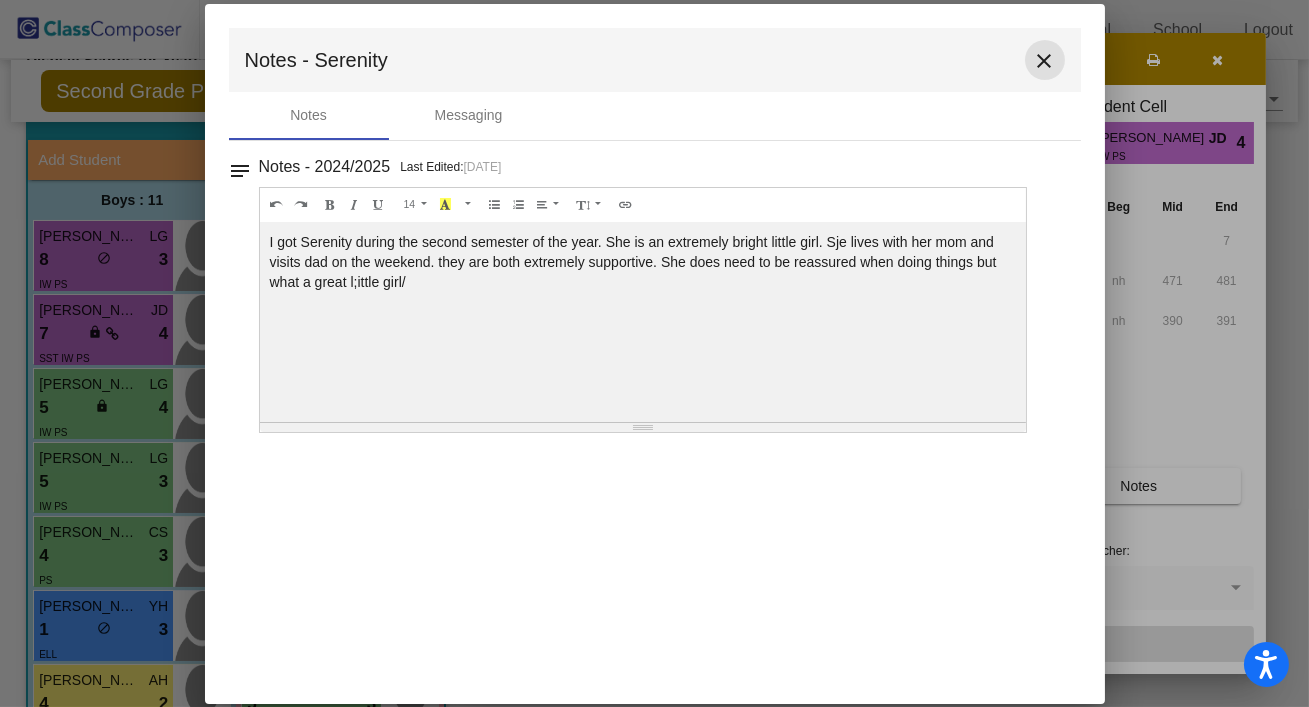 click on "close" at bounding box center (1045, 61) 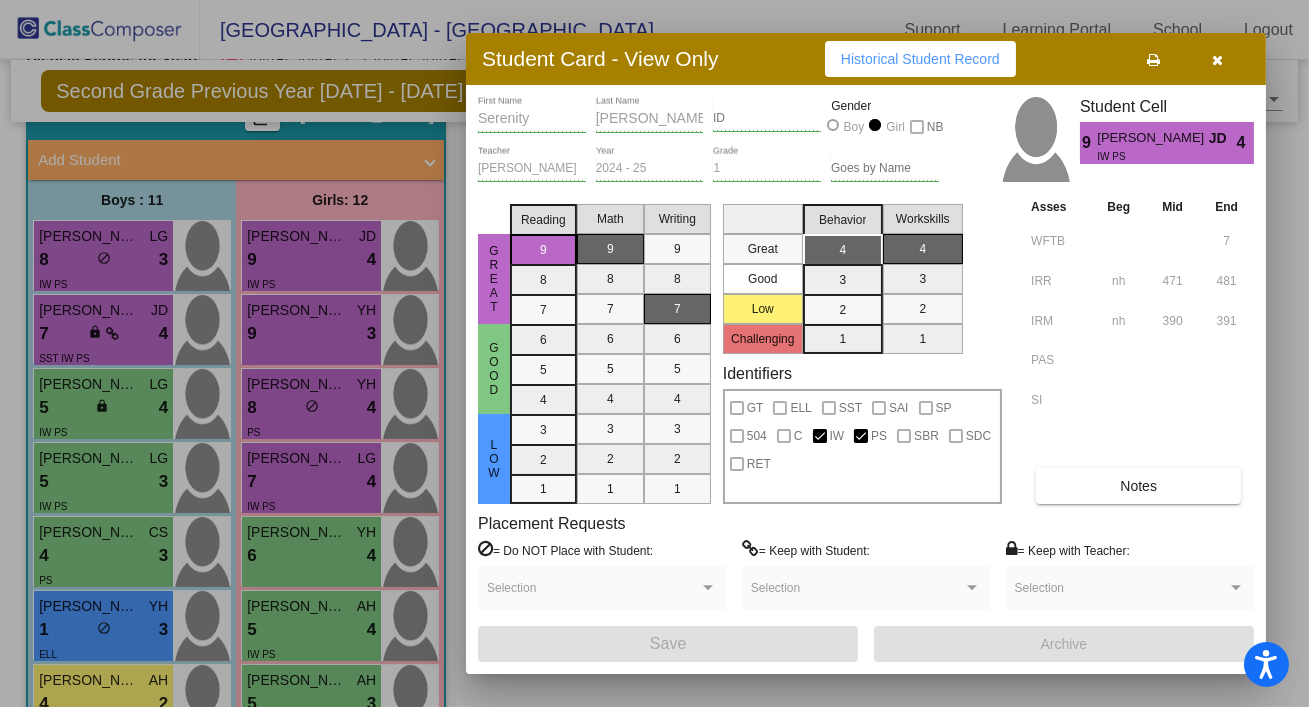 click at bounding box center [1218, 60] 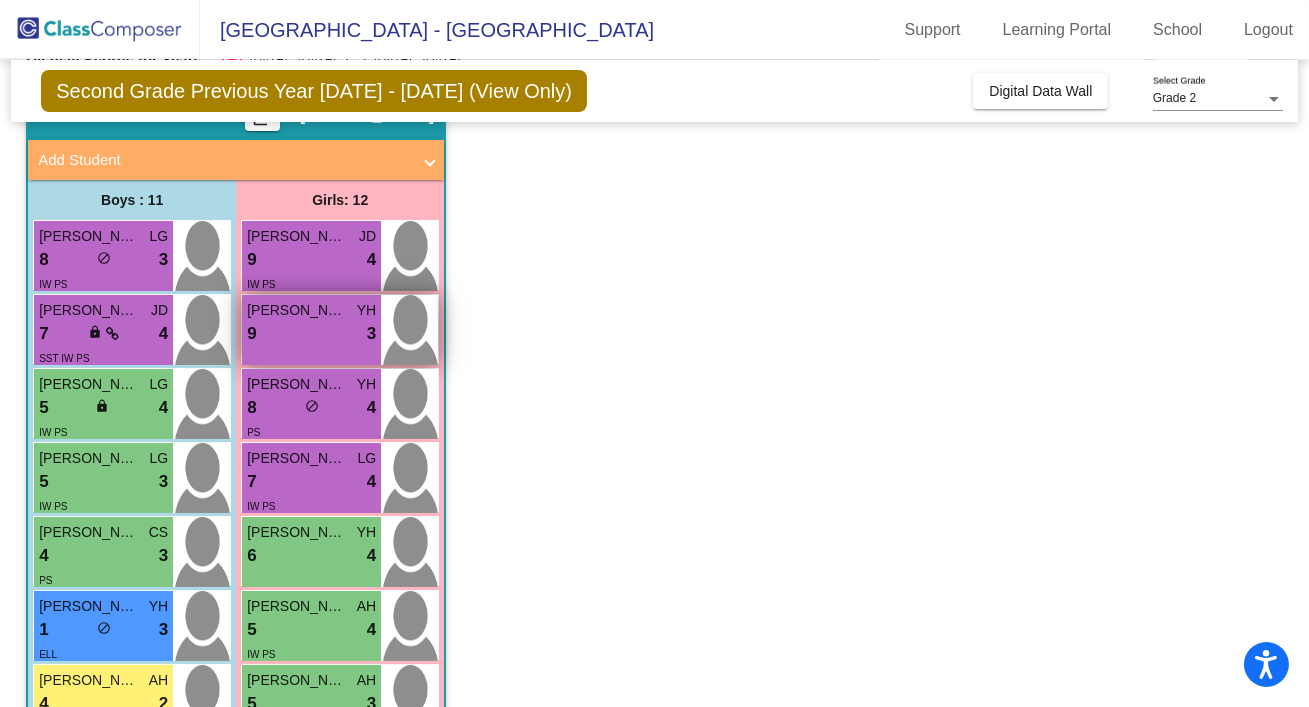 click on "9 lock do_not_disturb_alt 3" at bounding box center (311, 334) 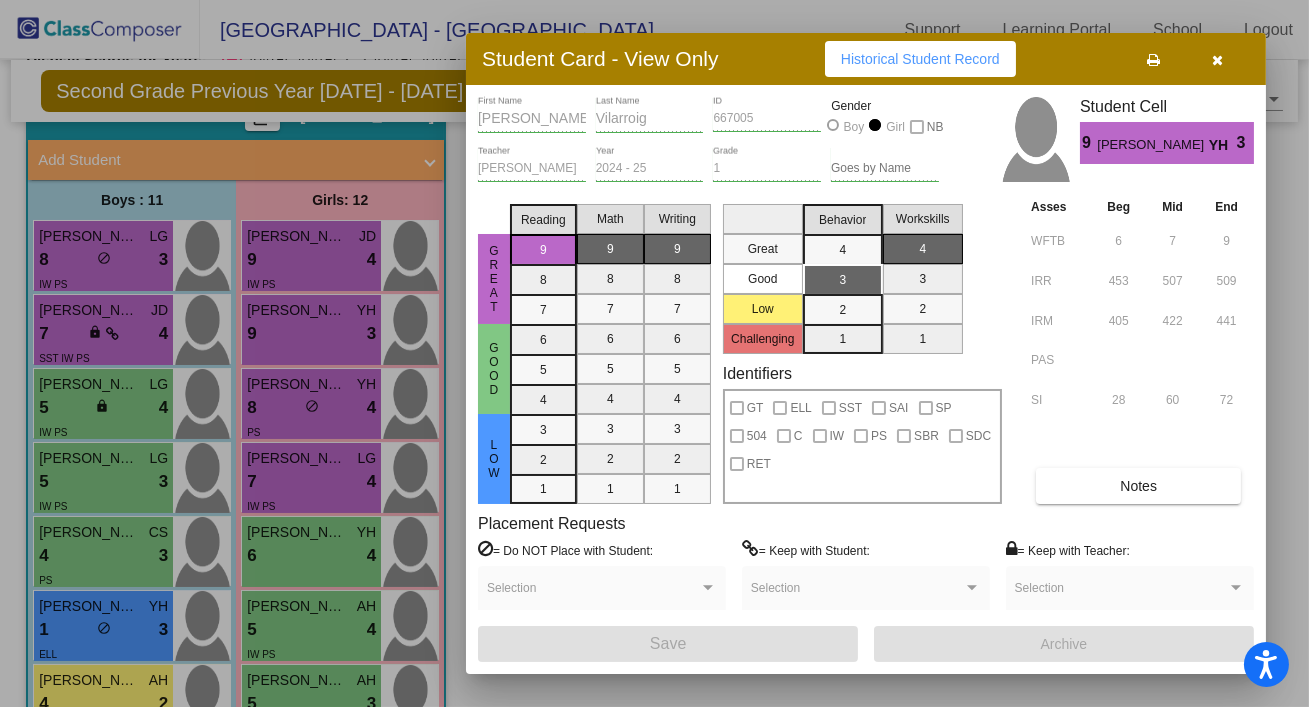 click on "Notes" at bounding box center [1138, 486] 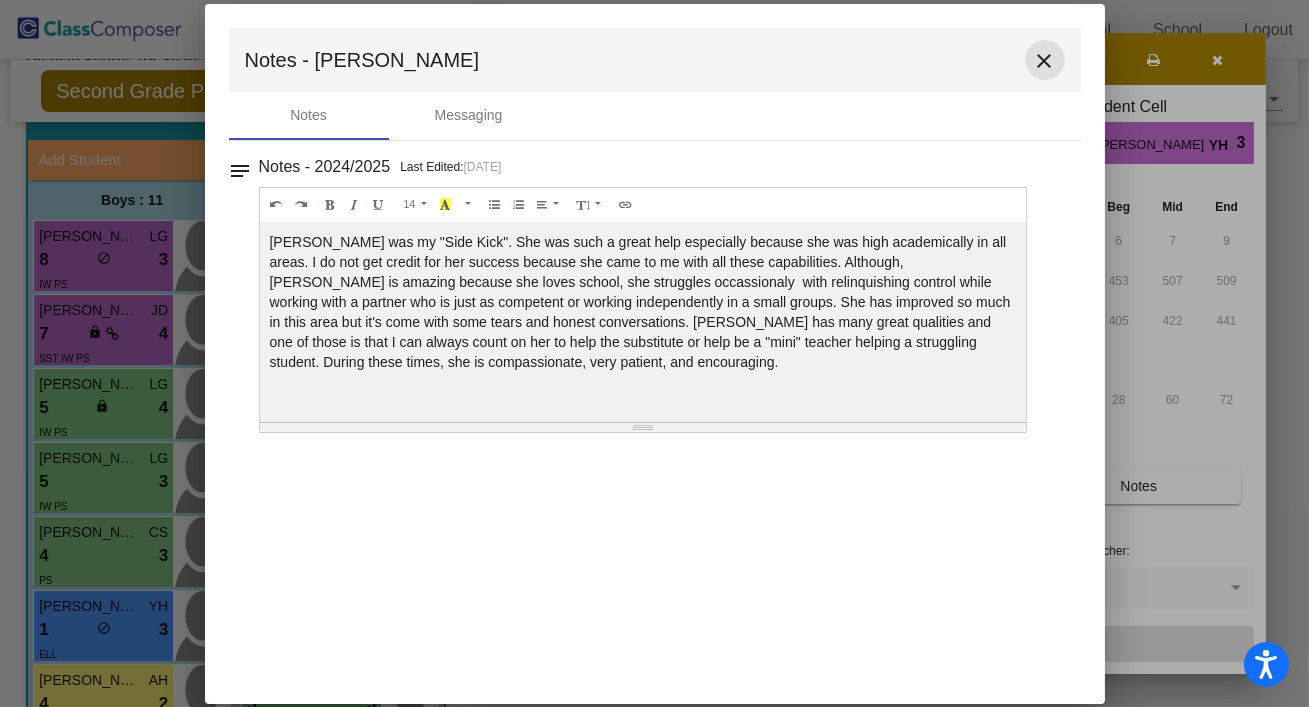 click on "close" at bounding box center (1045, 61) 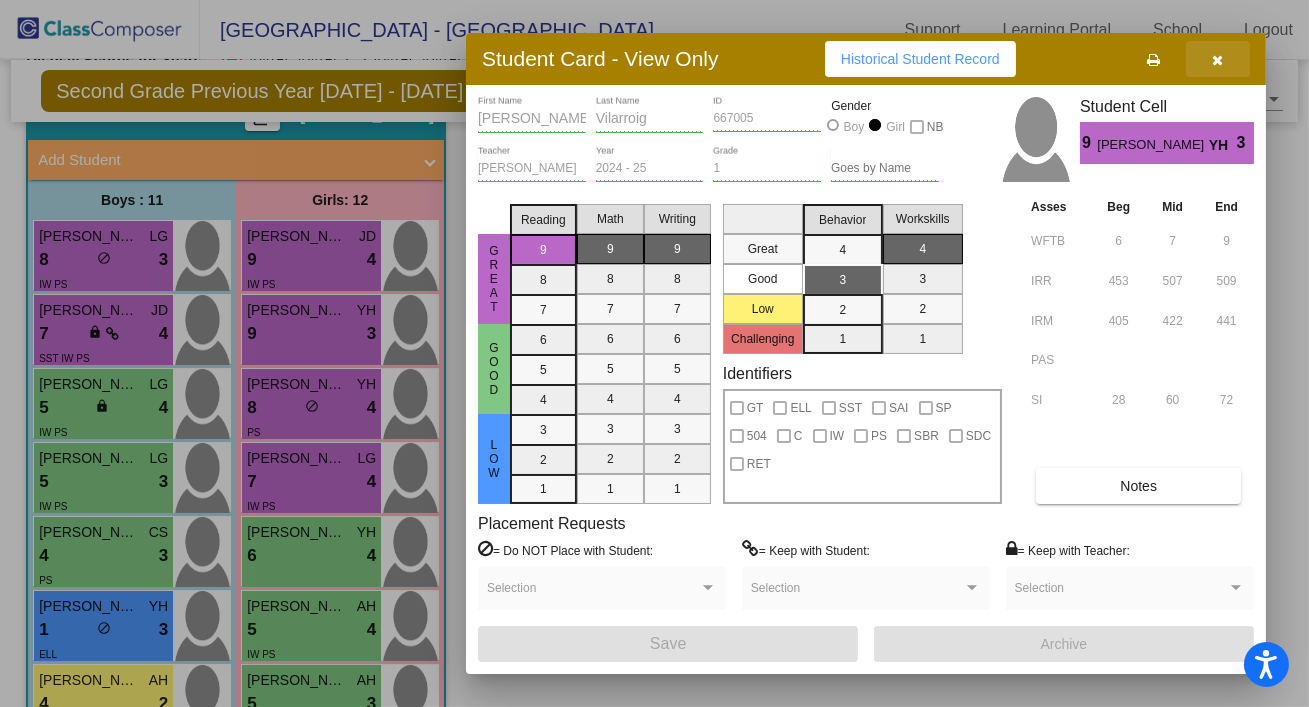 click at bounding box center [1218, 59] 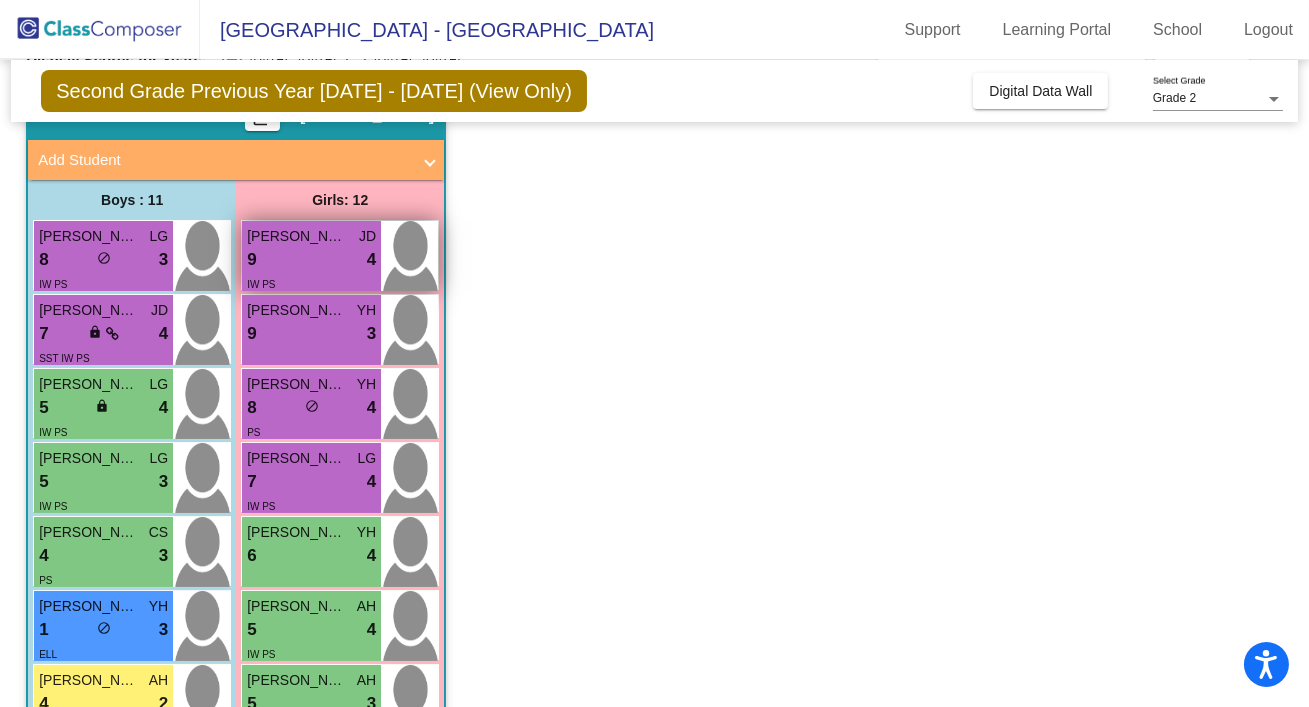 click on "9 lock do_not_disturb_alt 4" at bounding box center (311, 260) 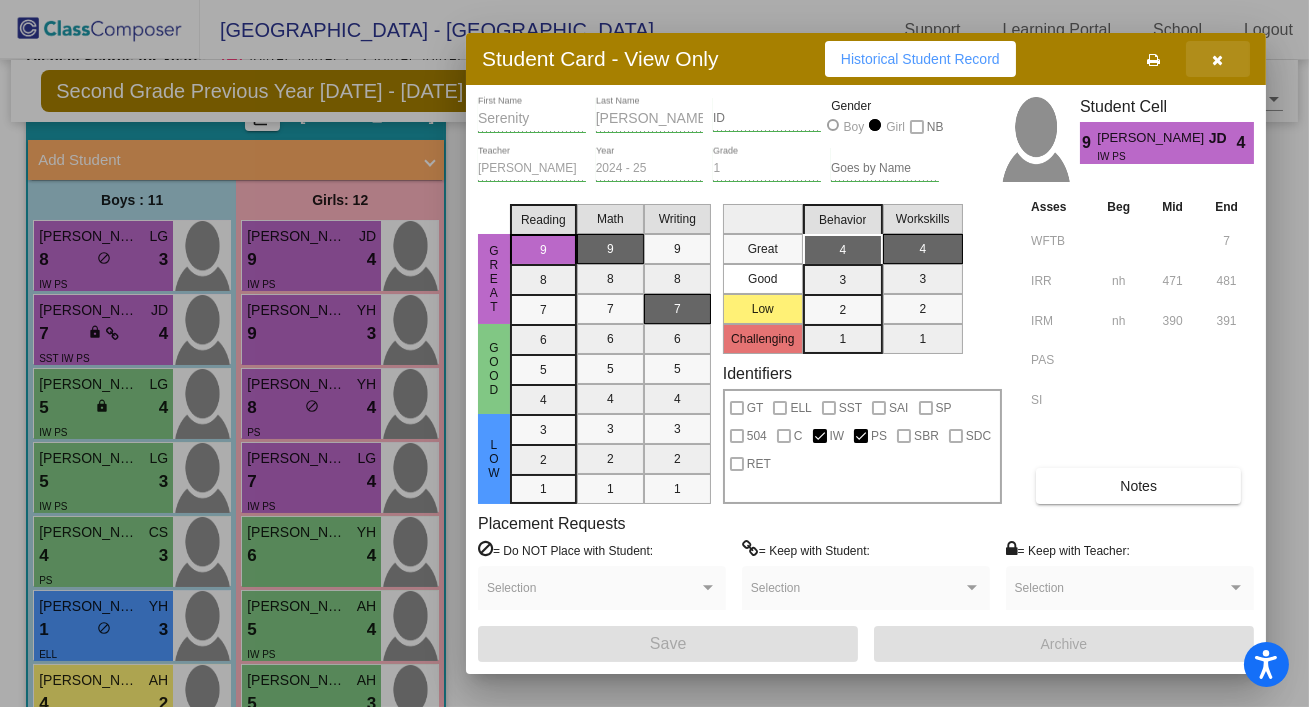 click at bounding box center (1218, 60) 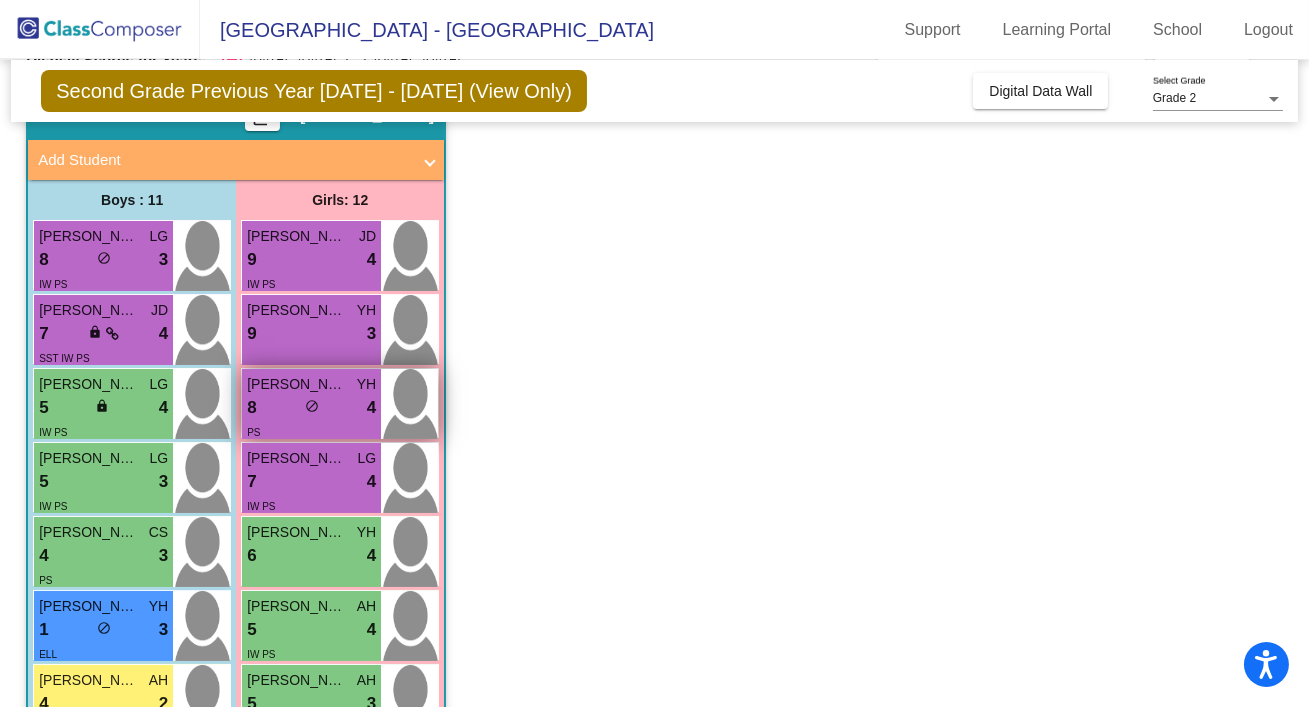click on "8 lock do_not_disturb_alt 4" at bounding box center (311, 408) 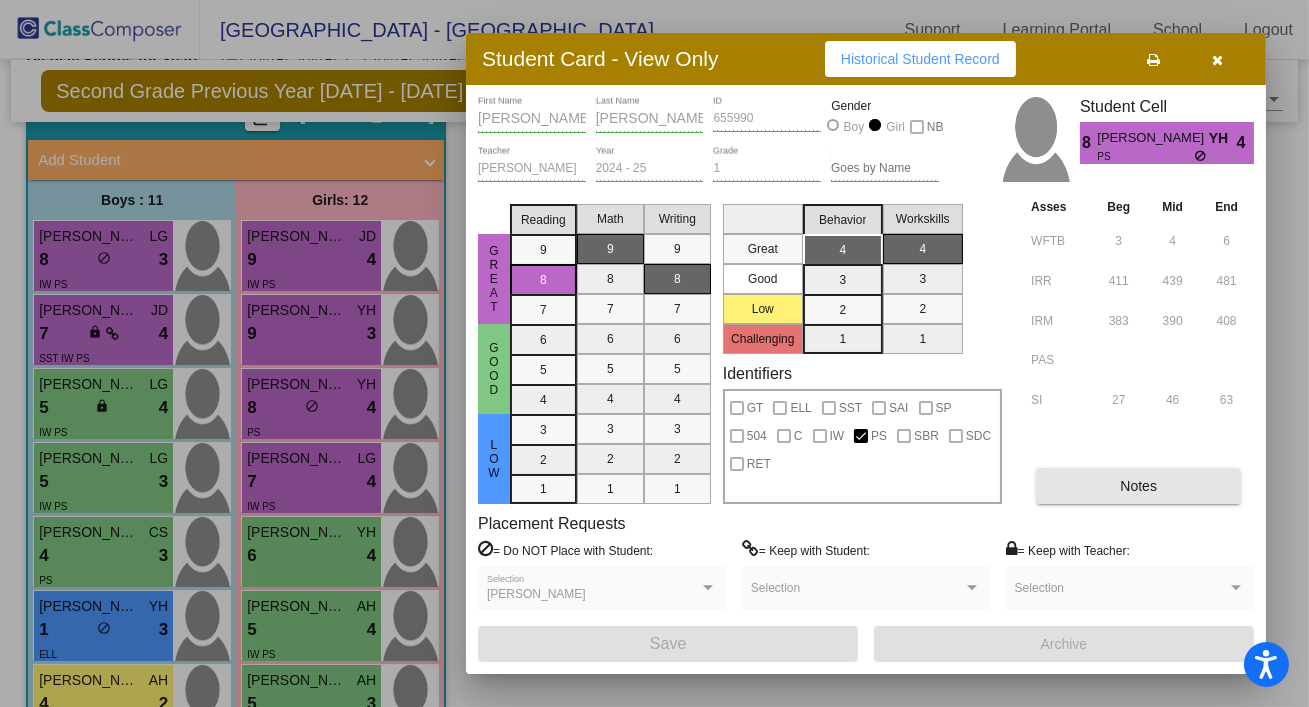 click on "Notes" at bounding box center [1138, 486] 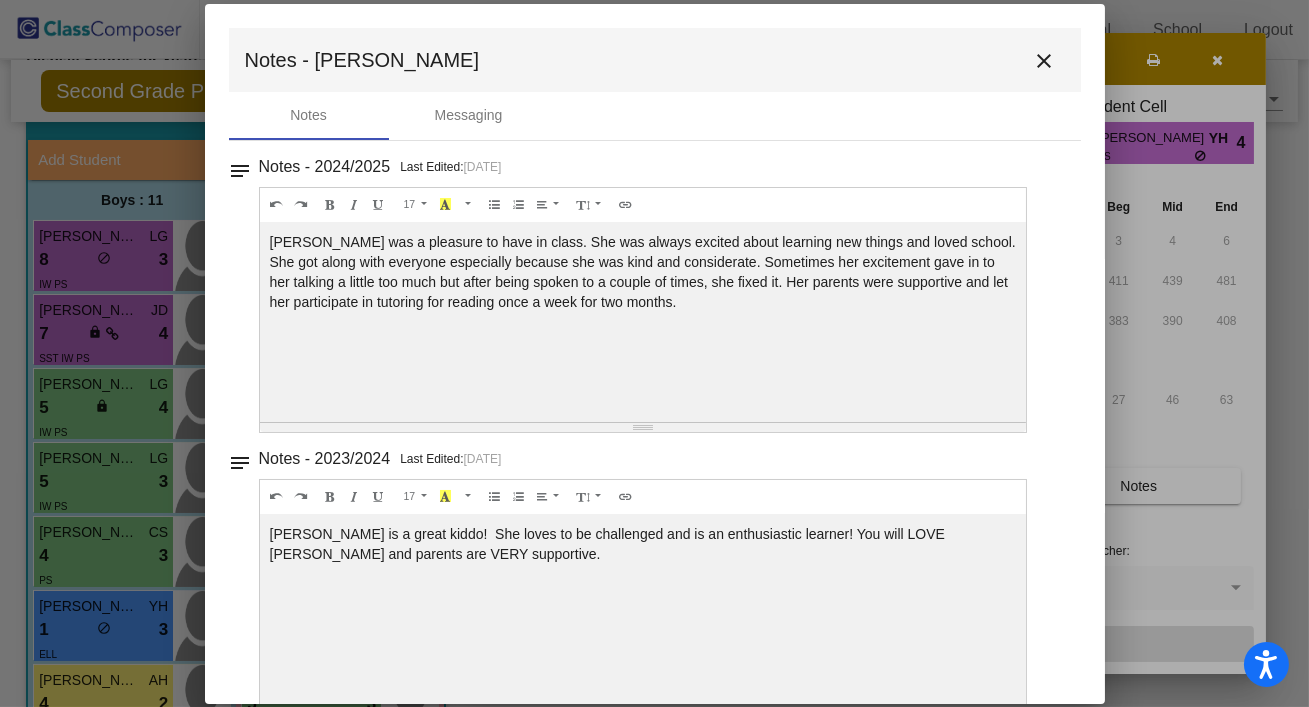 click on "close" at bounding box center (1045, 61) 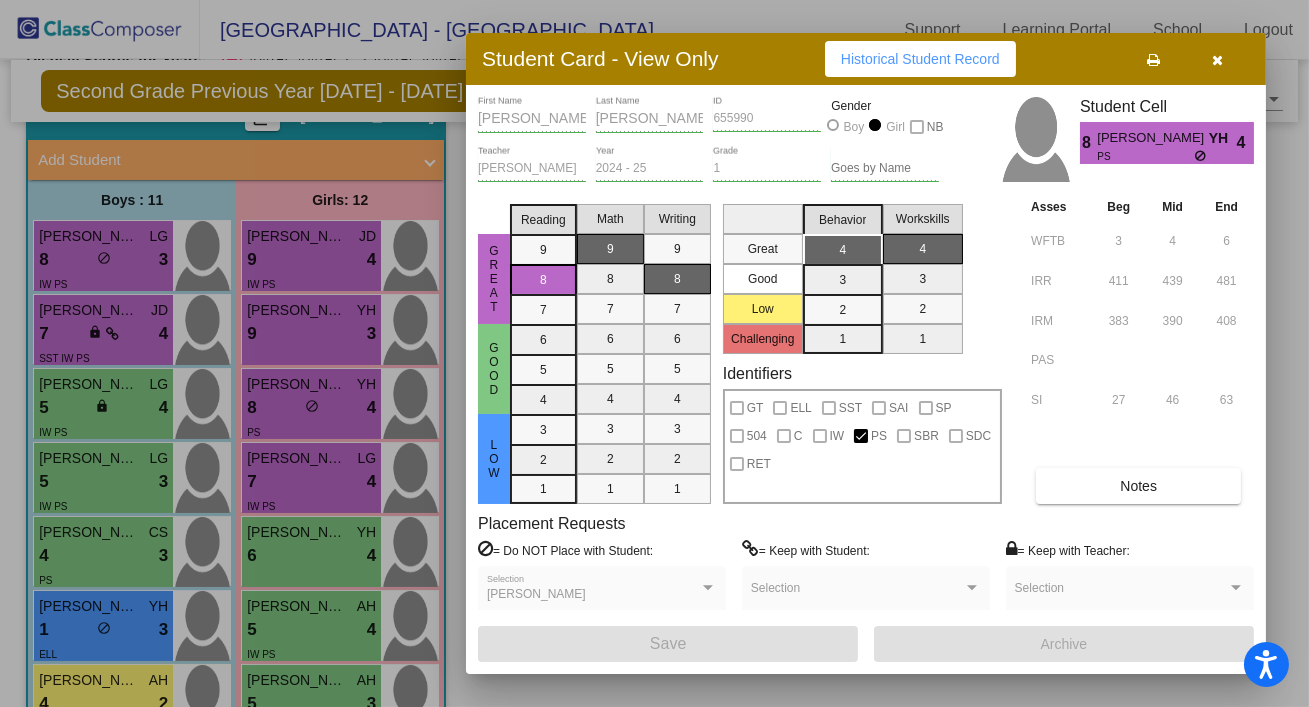 click at bounding box center [1218, 59] 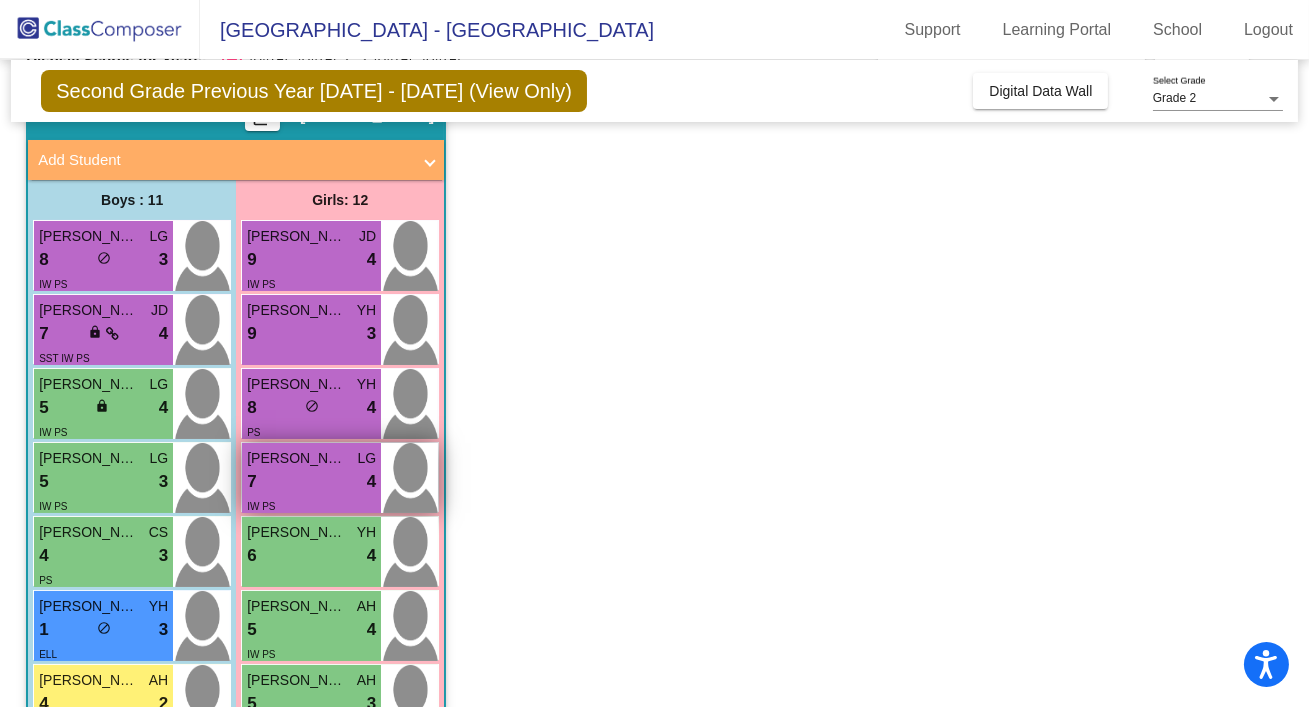 click on "7 lock do_not_disturb_alt 4" at bounding box center (311, 482) 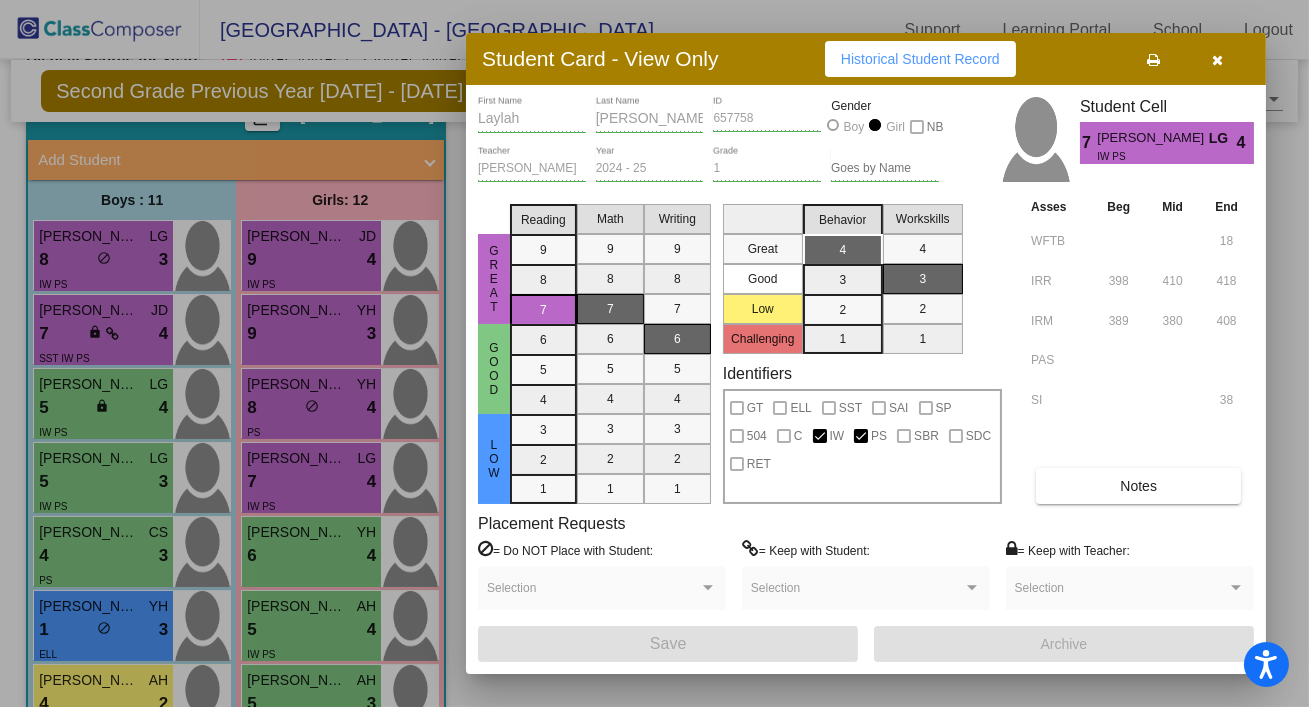 click on "Notes" at bounding box center (1138, 486) 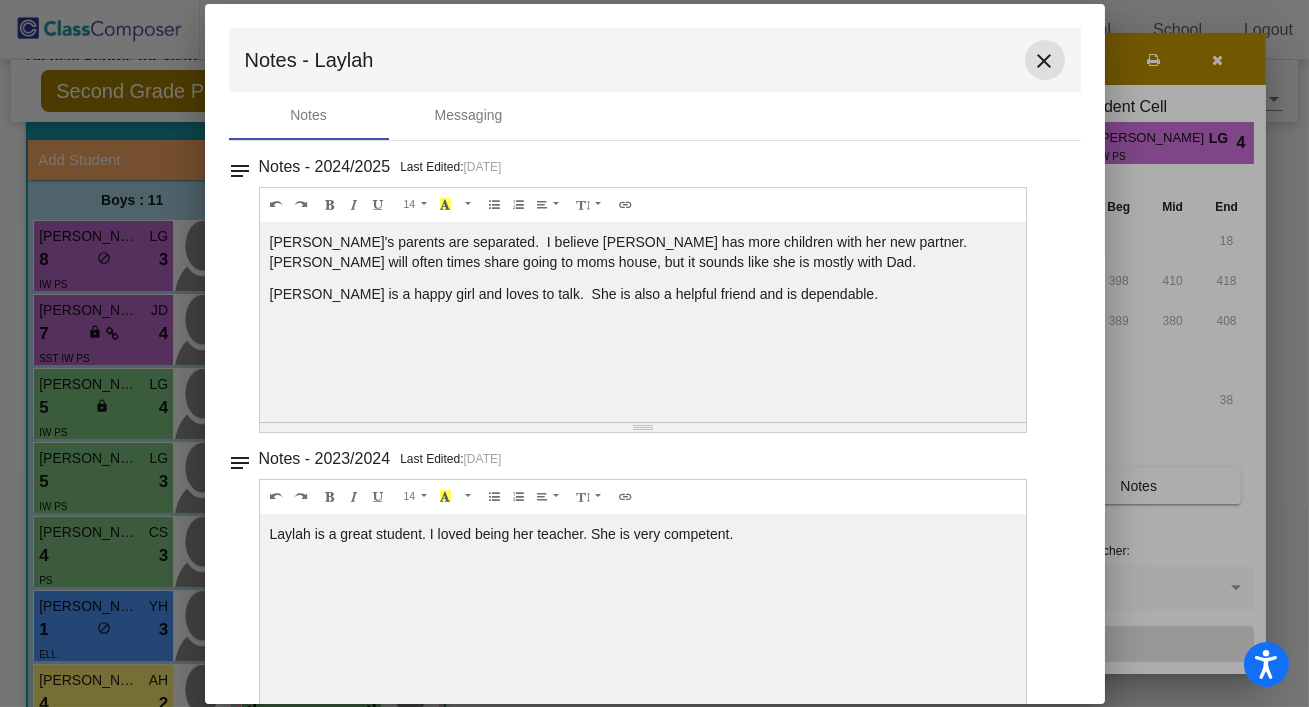 click on "close" at bounding box center [1045, 61] 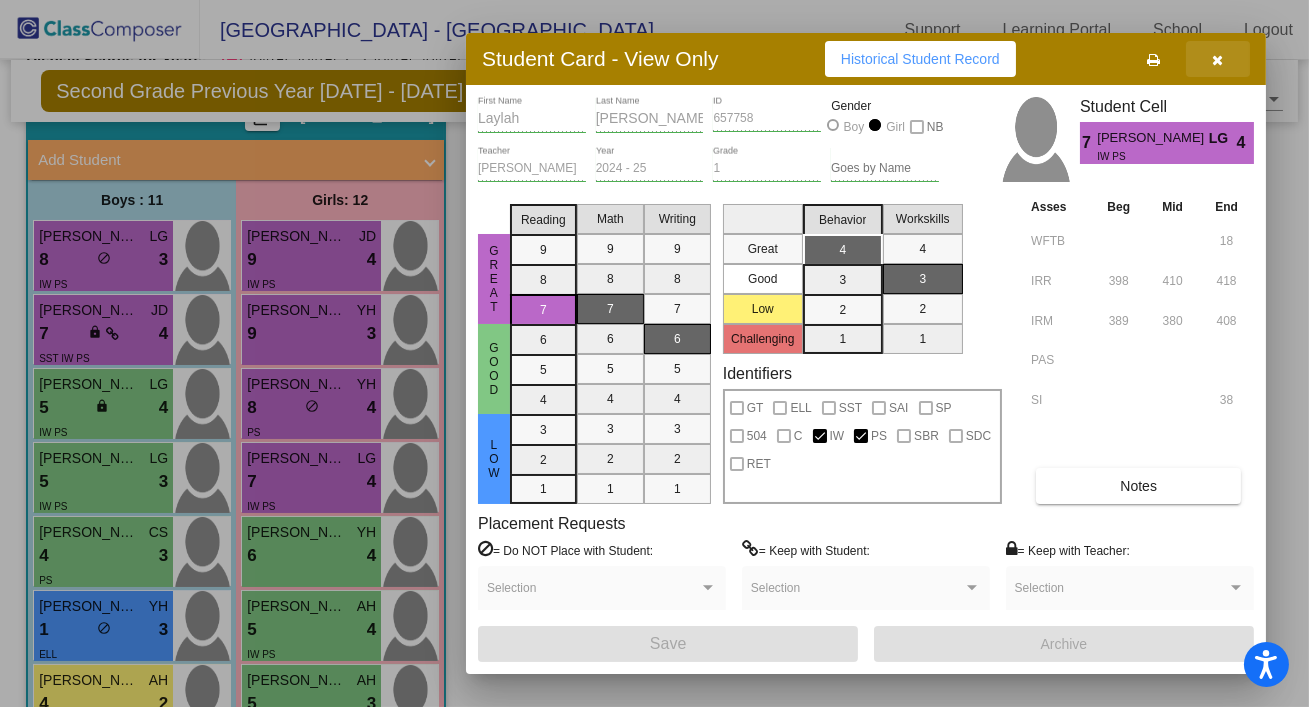 click at bounding box center [1218, 60] 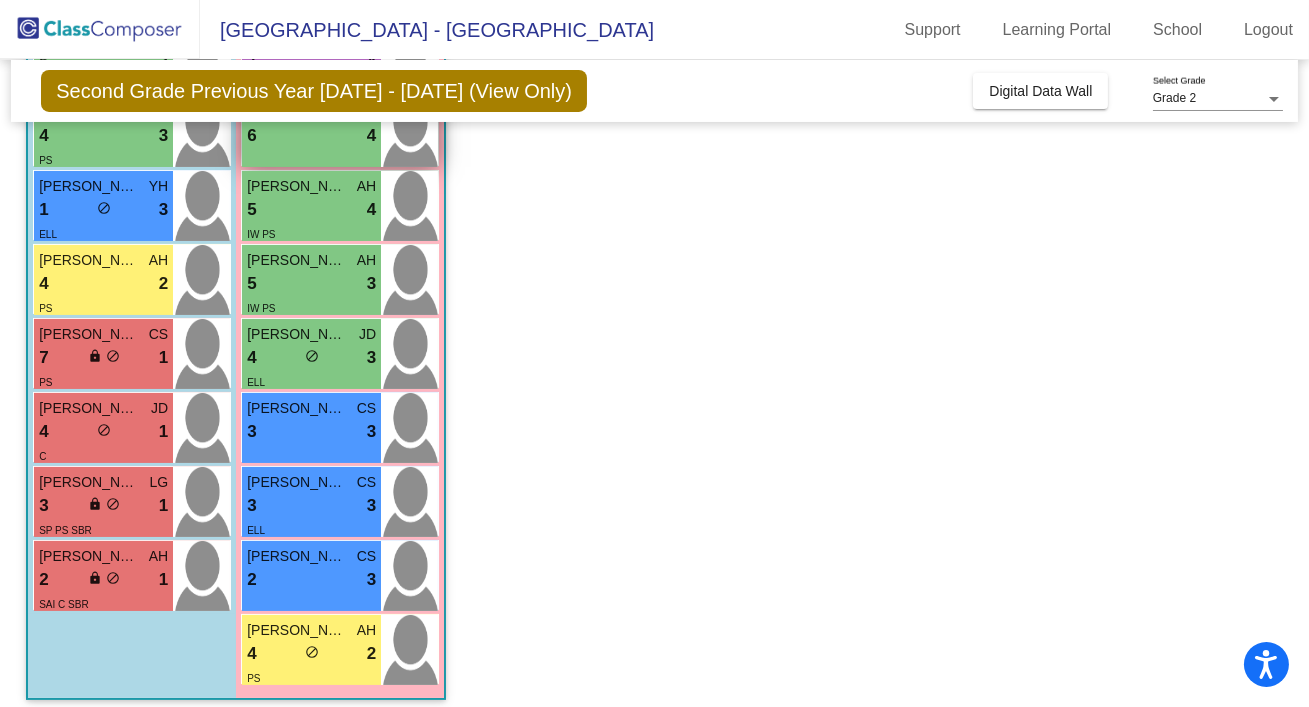 scroll, scrollTop: 532, scrollLeft: 0, axis: vertical 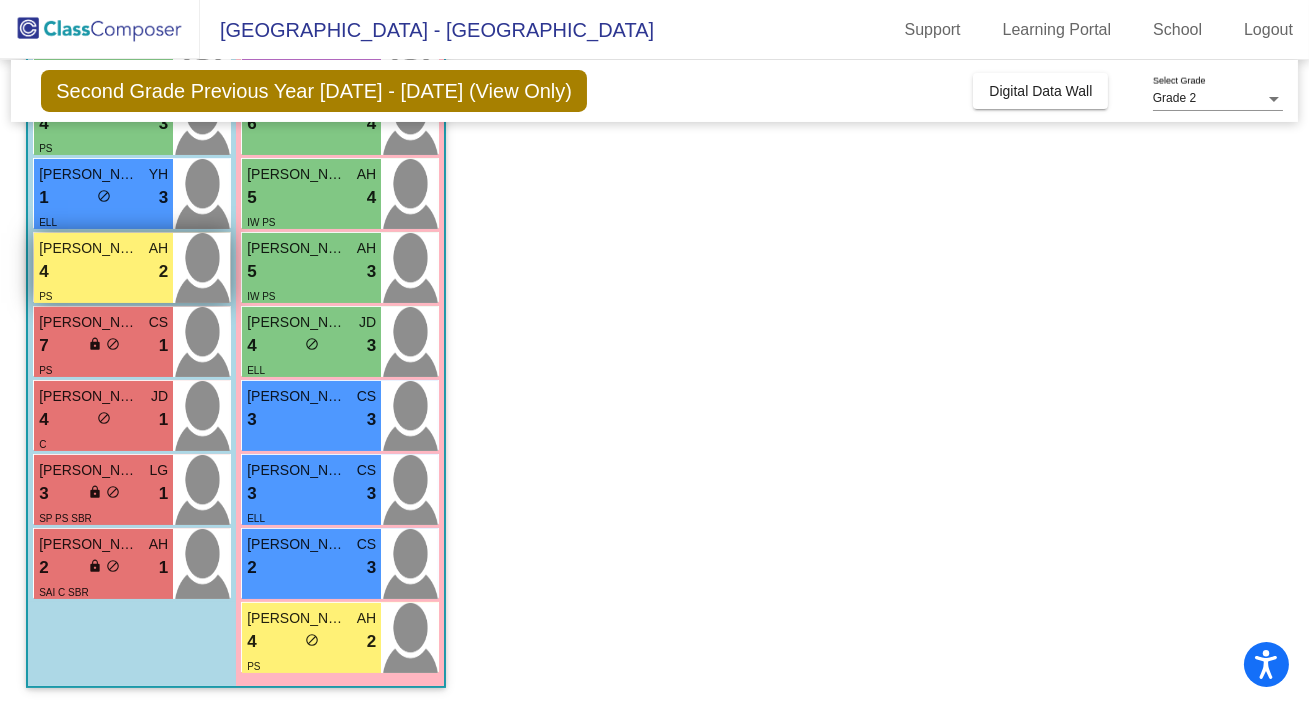 click on "4 lock do_not_disturb_alt 2" at bounding box center [103, 272] 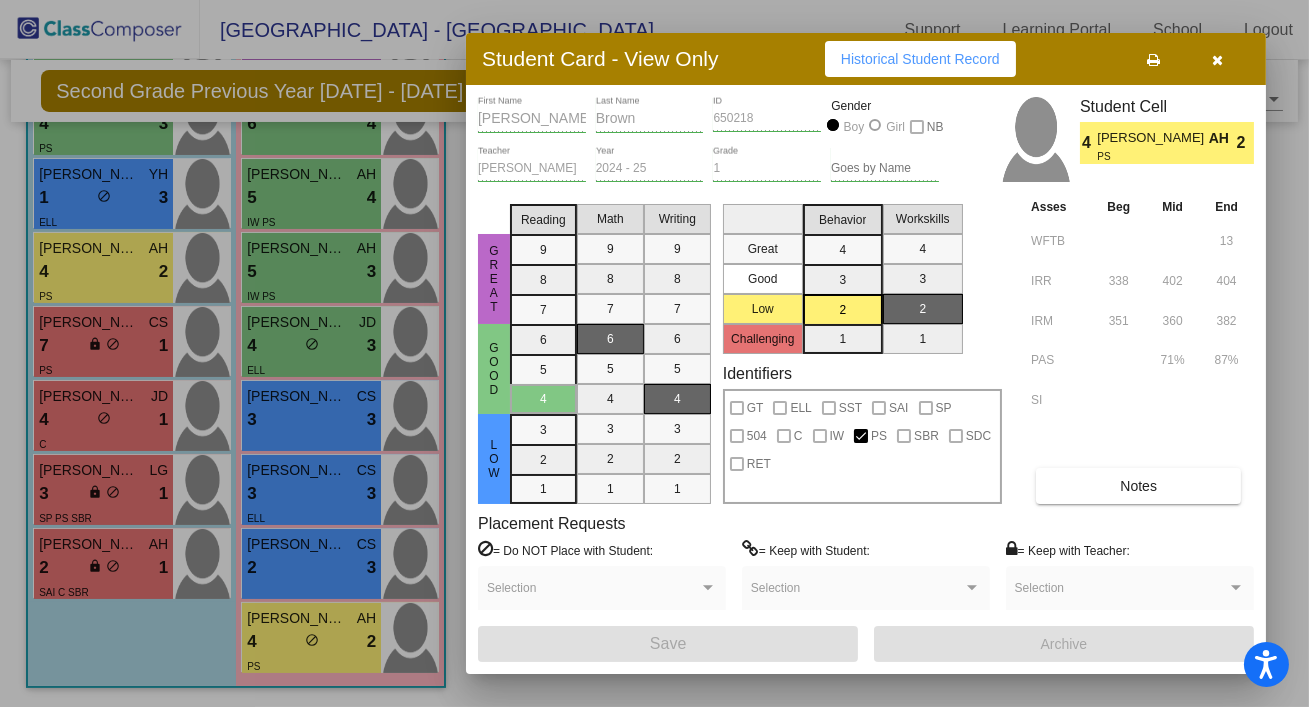 click on "Notes" at bounding box center [1138, 486] 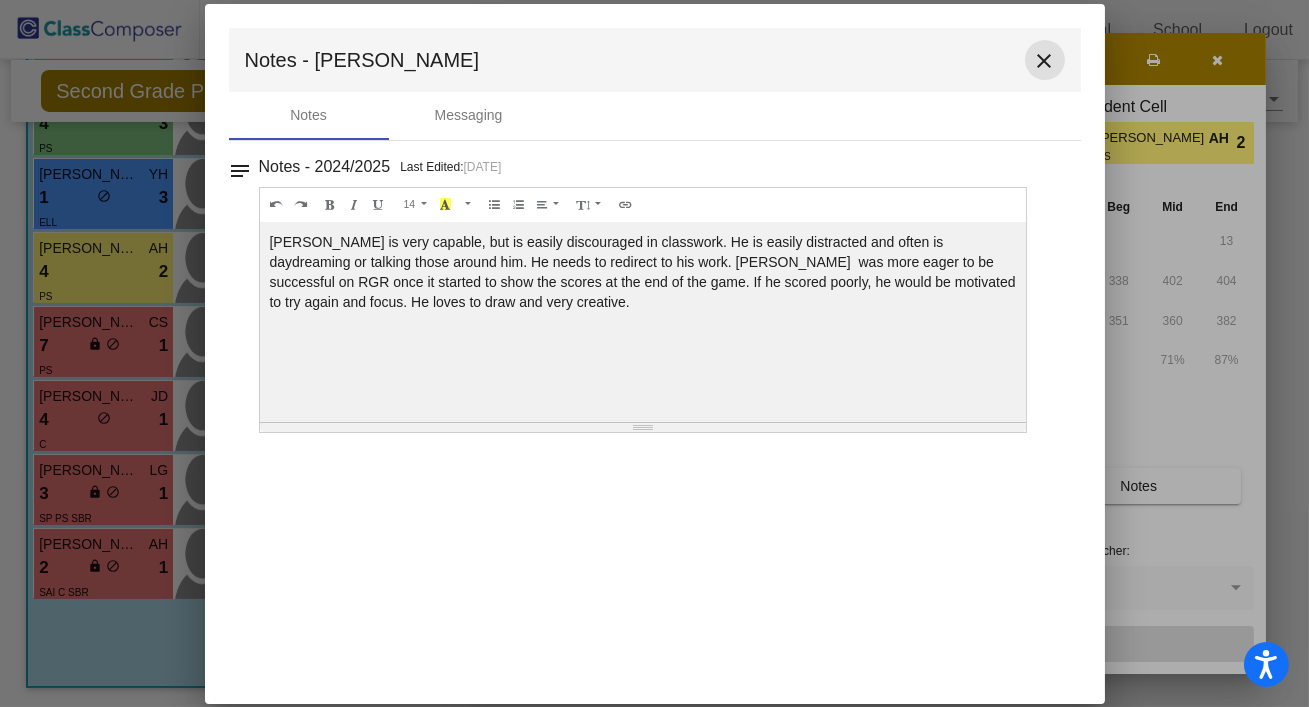click on "close" at bounding box center (1045, 61) 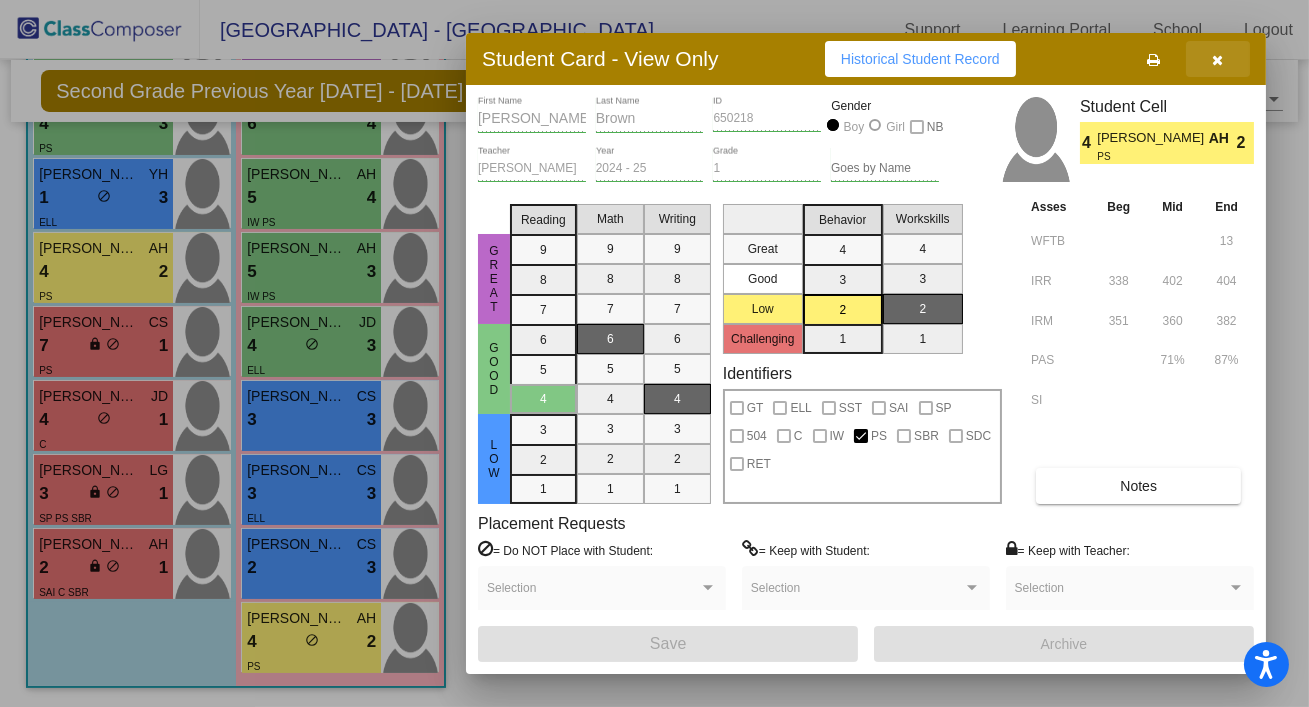 click at bounding box center (1218, 59) 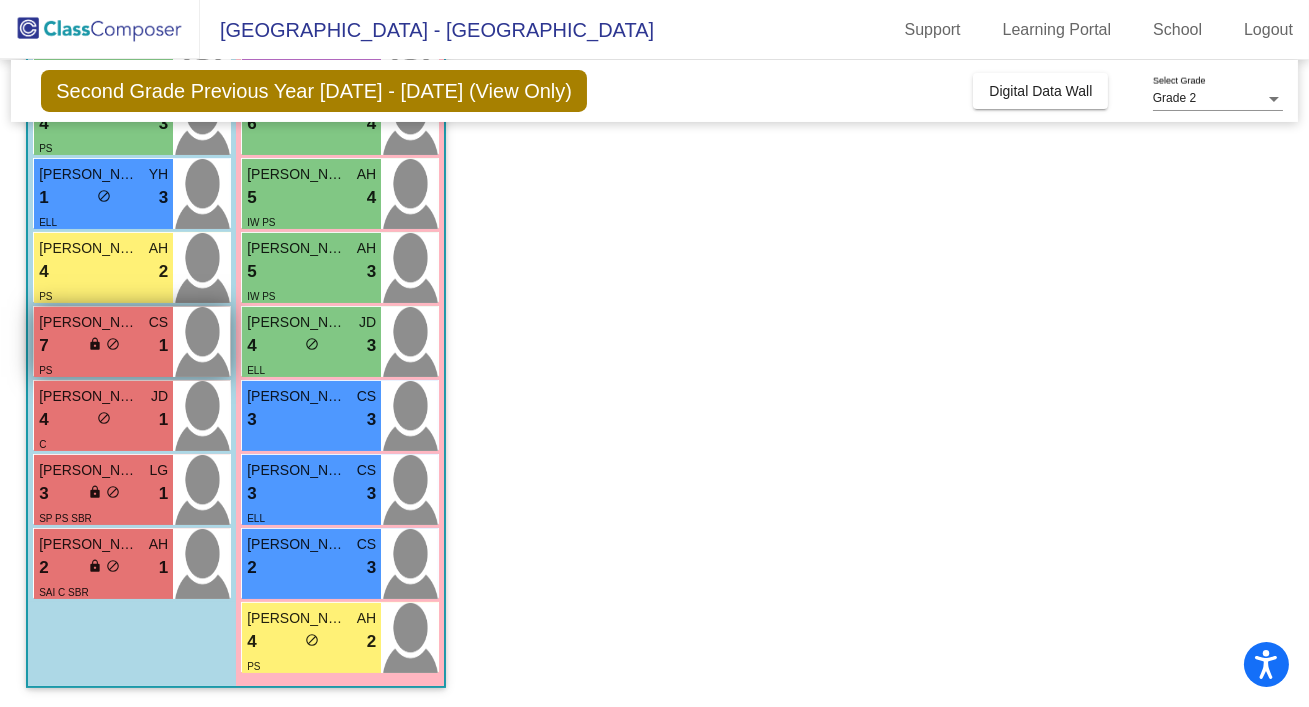 click on "7 lock do_not_disturb_alt 1" at bounding box center (103, 346) 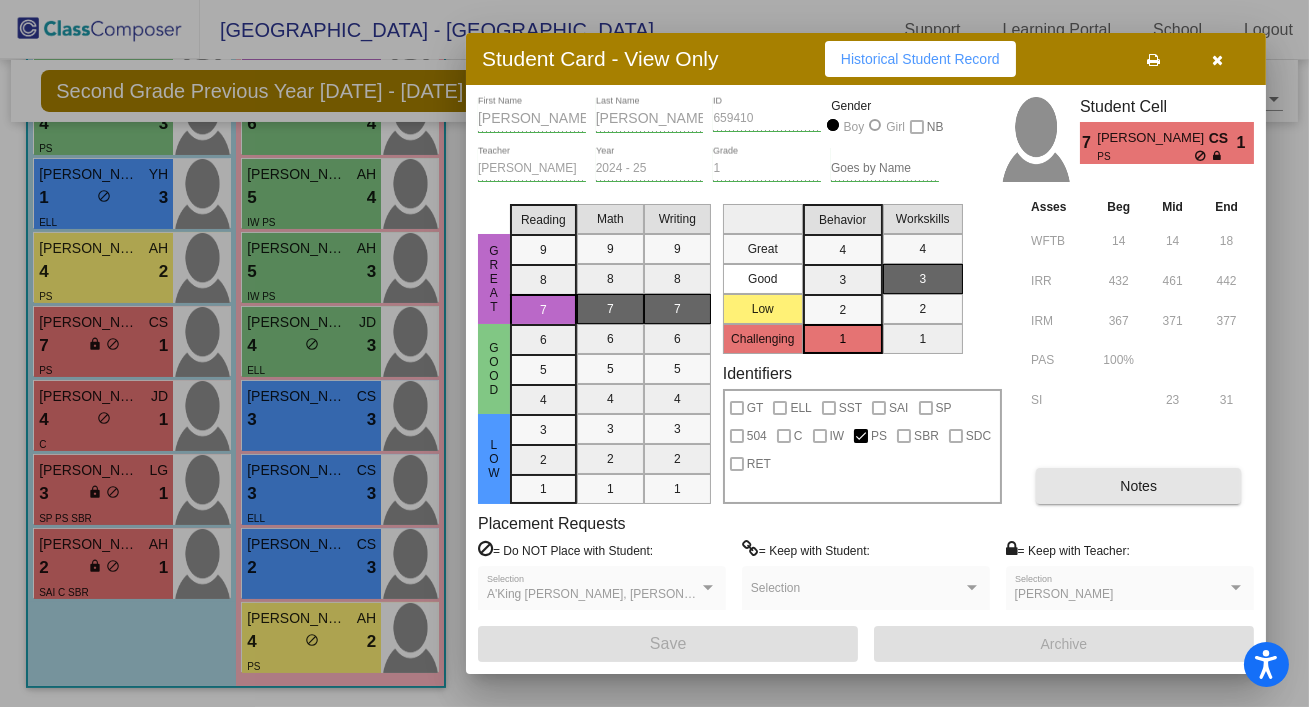 click on "Notes" at bounding box center (1138, 486) 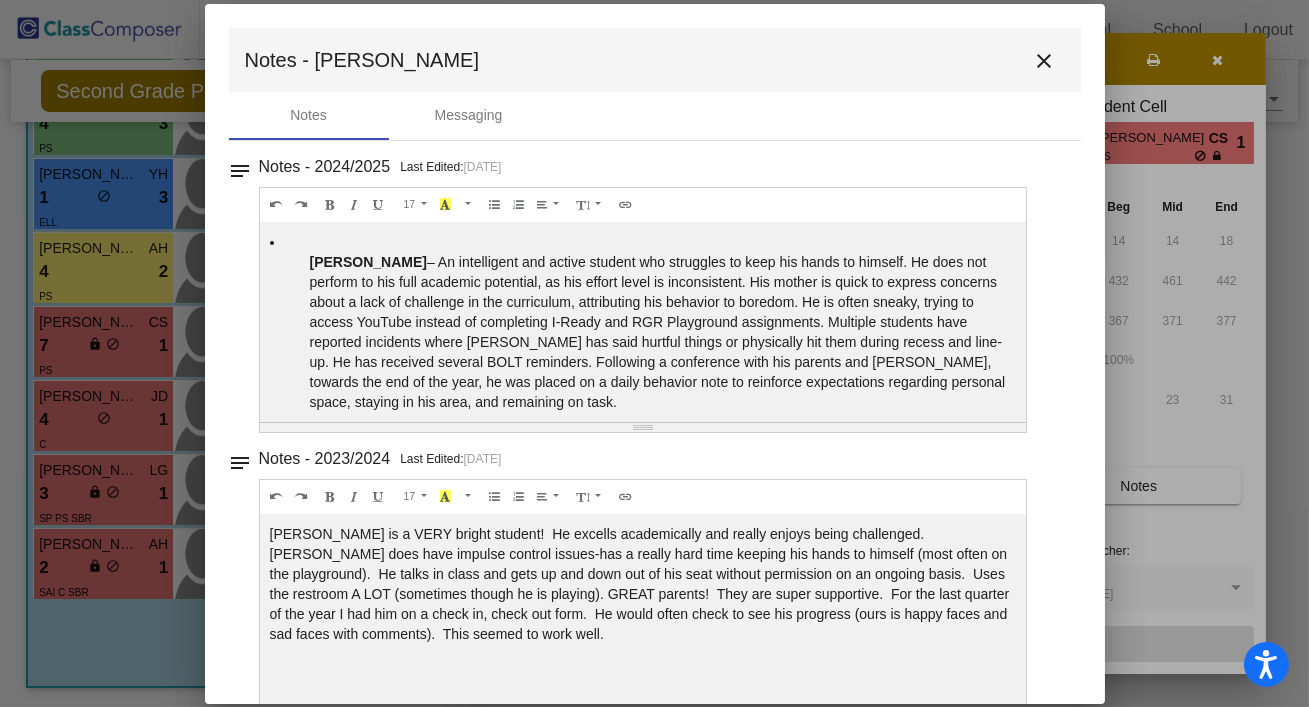 scroll, scrollTop: 11, scrollLeft: 0, axis: vertical 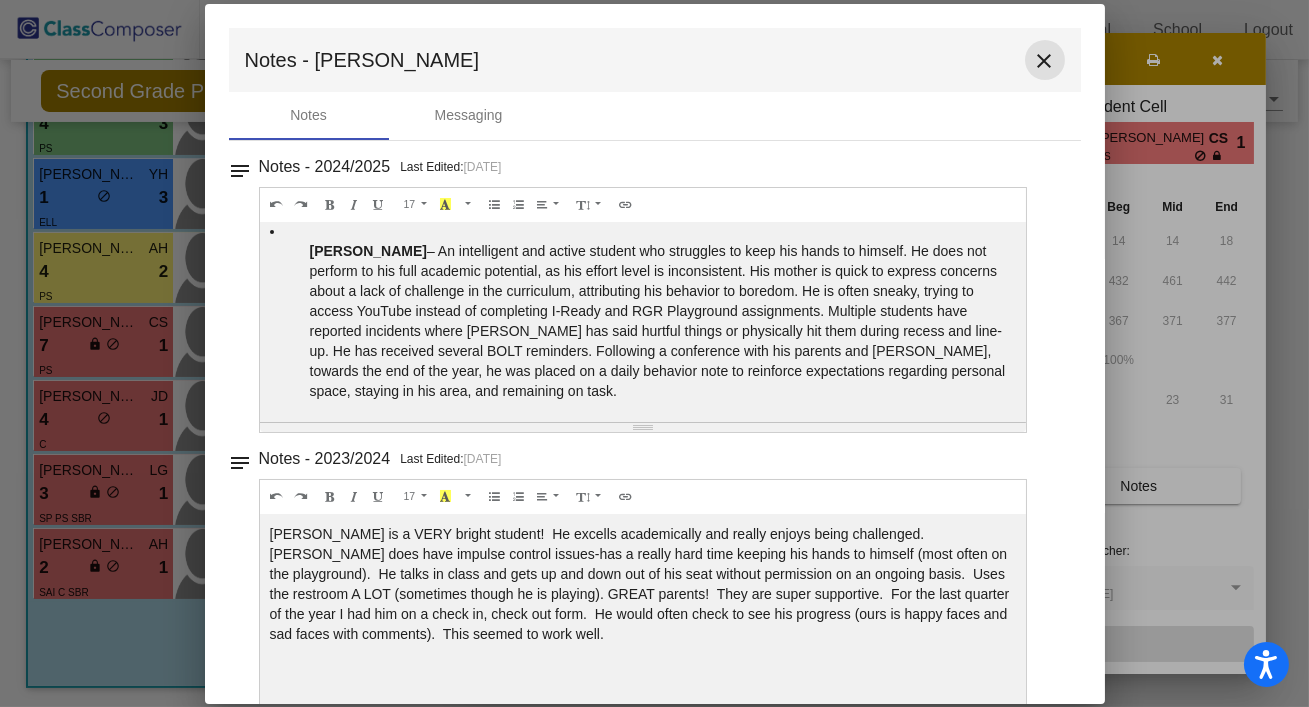 click on "close" at bounding box center [1045, 61] 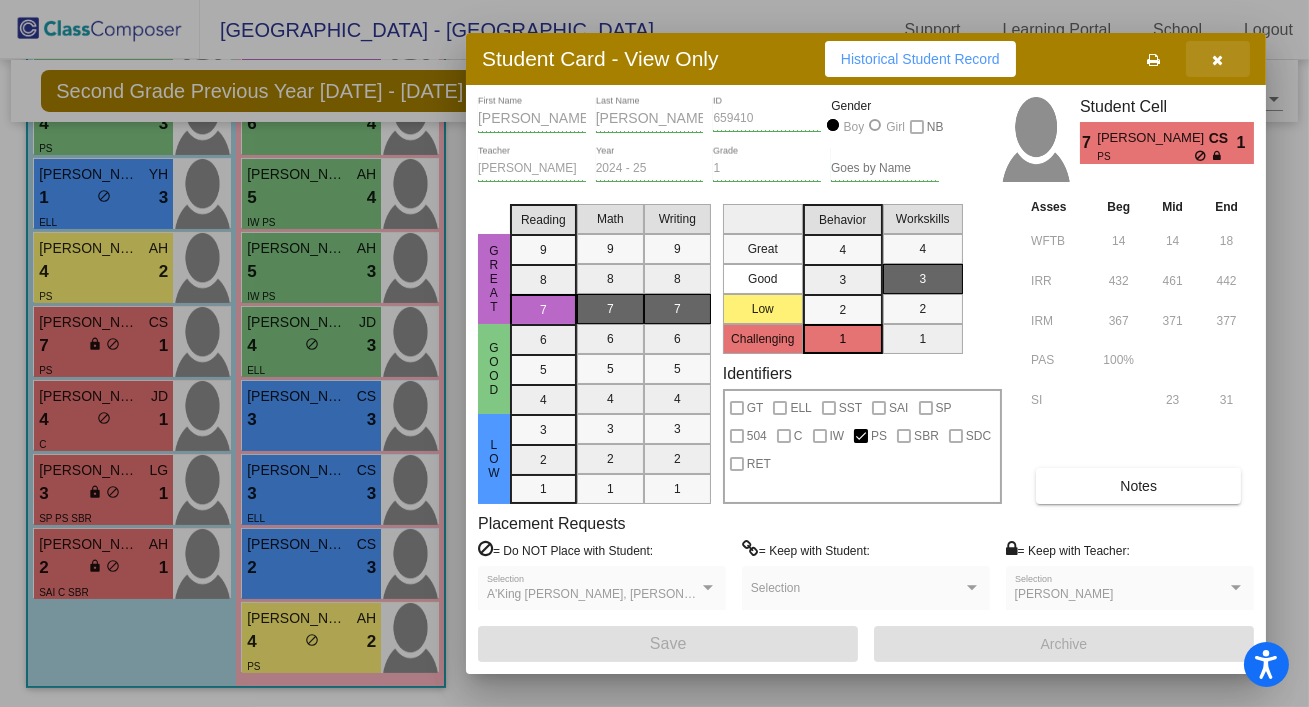 click at bounding box center (1218, 59) 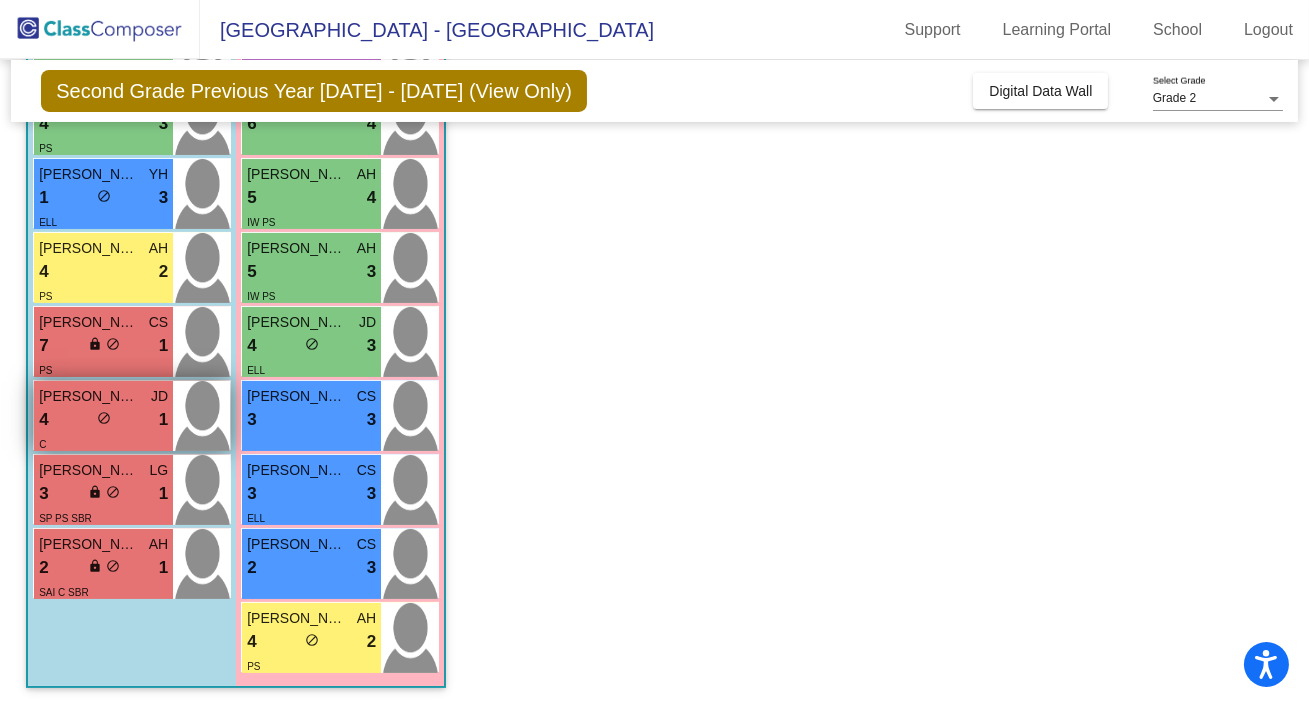 click on "4 lock do_not_disturb_alt 1" at bounding box center [103, 420] 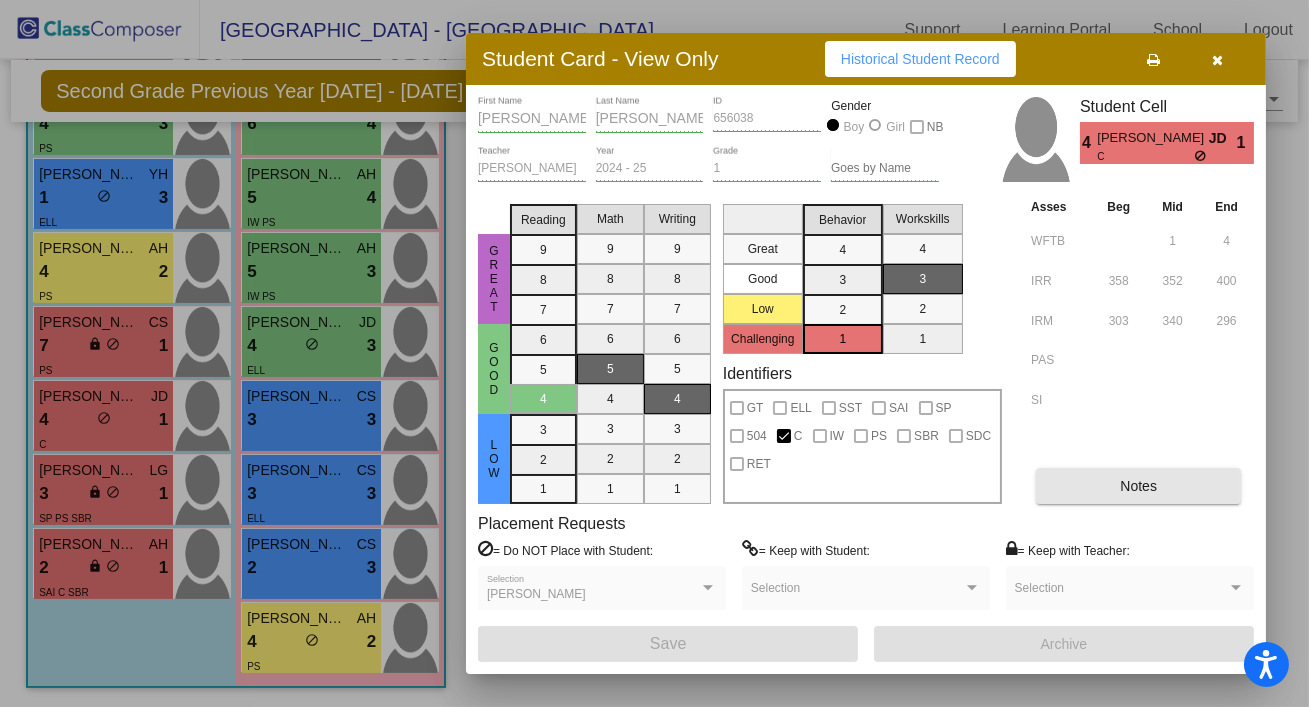 click on "Notes" at bounding box center (1138, 486) 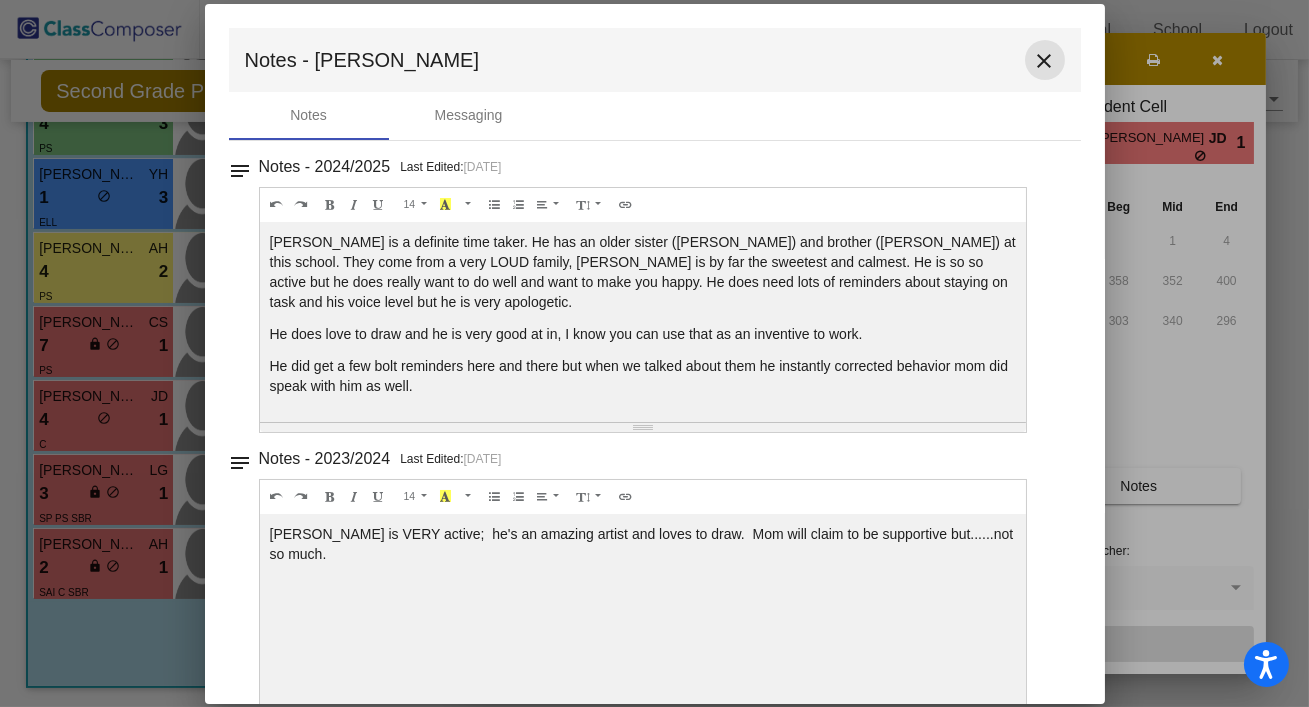 click on "close" at bounding box center [1045, 61] 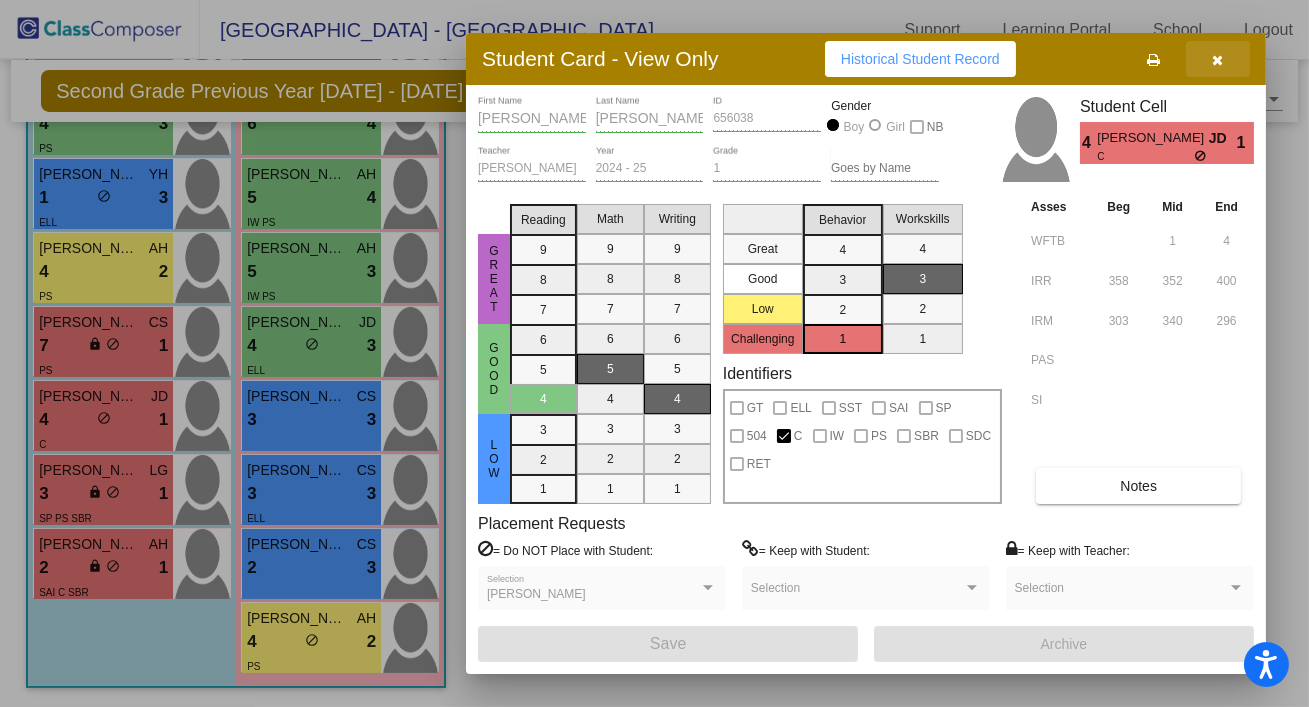 click at bounding box center [1218, 60] 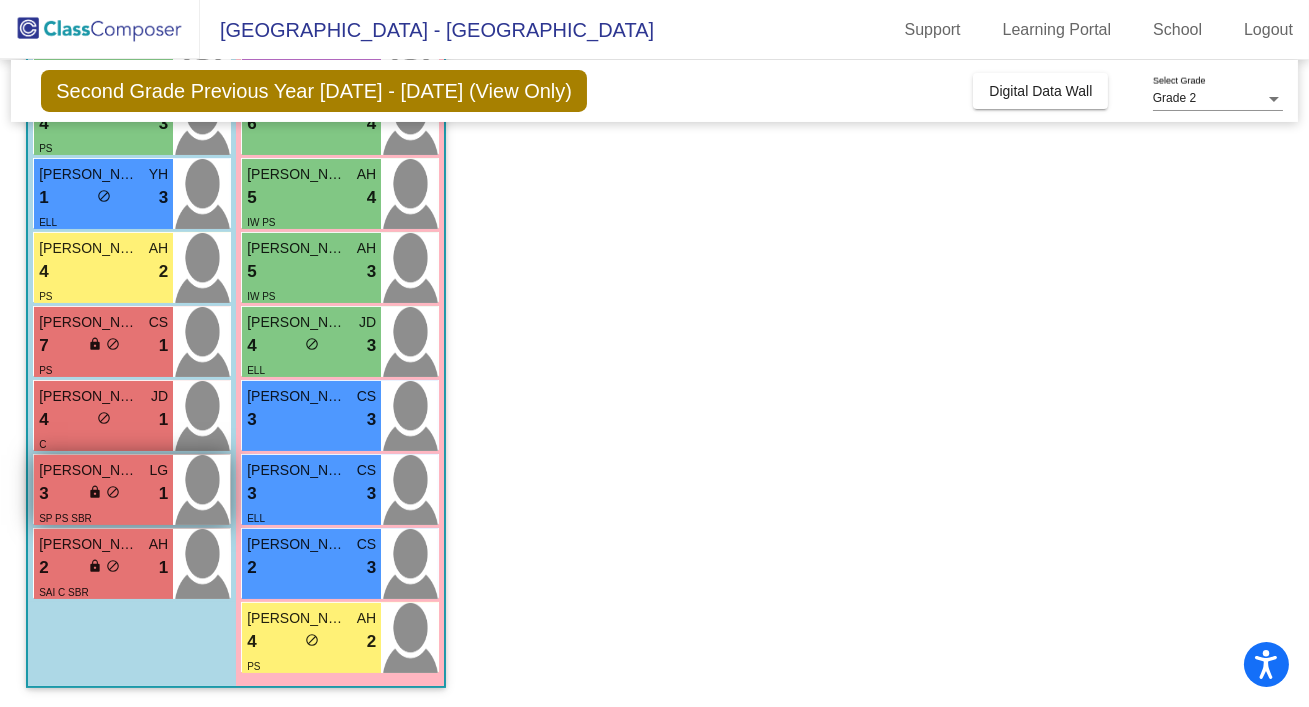 click on "lock do_not_disturb_alt" at bounding box center [104, 494] 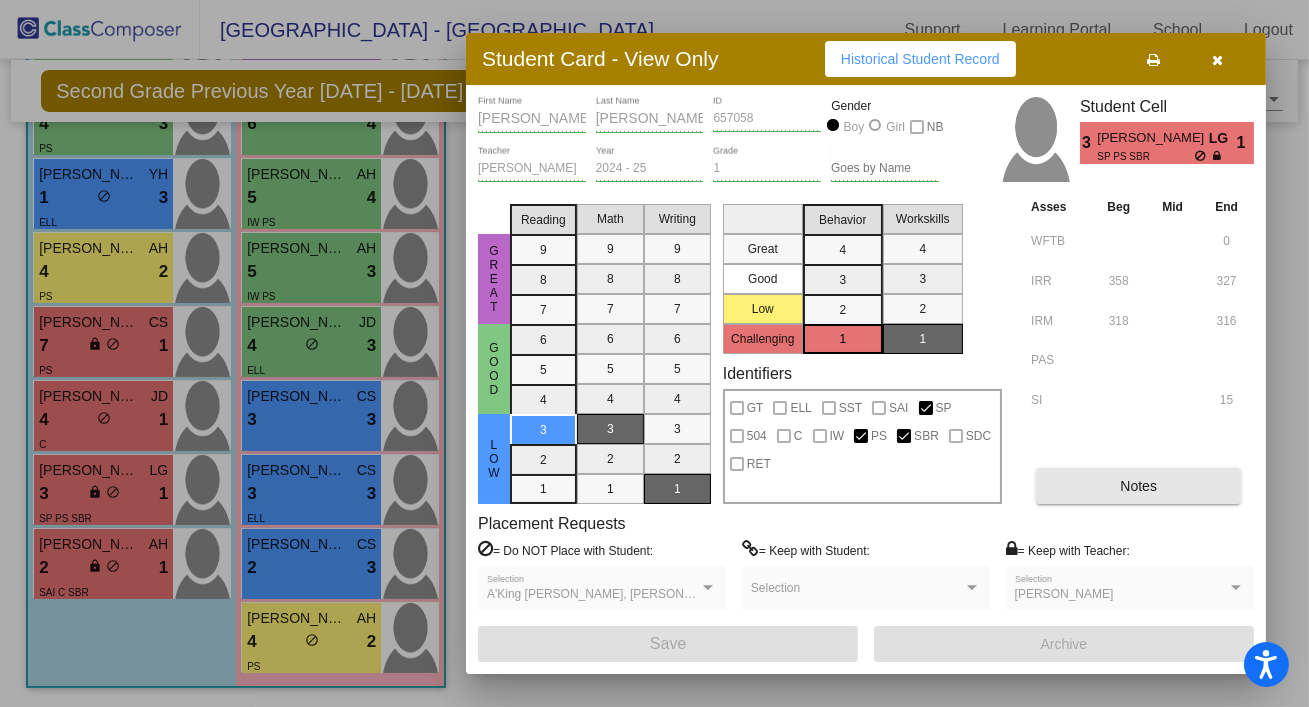 click on "Notes" at bounding box center [1138, 486] 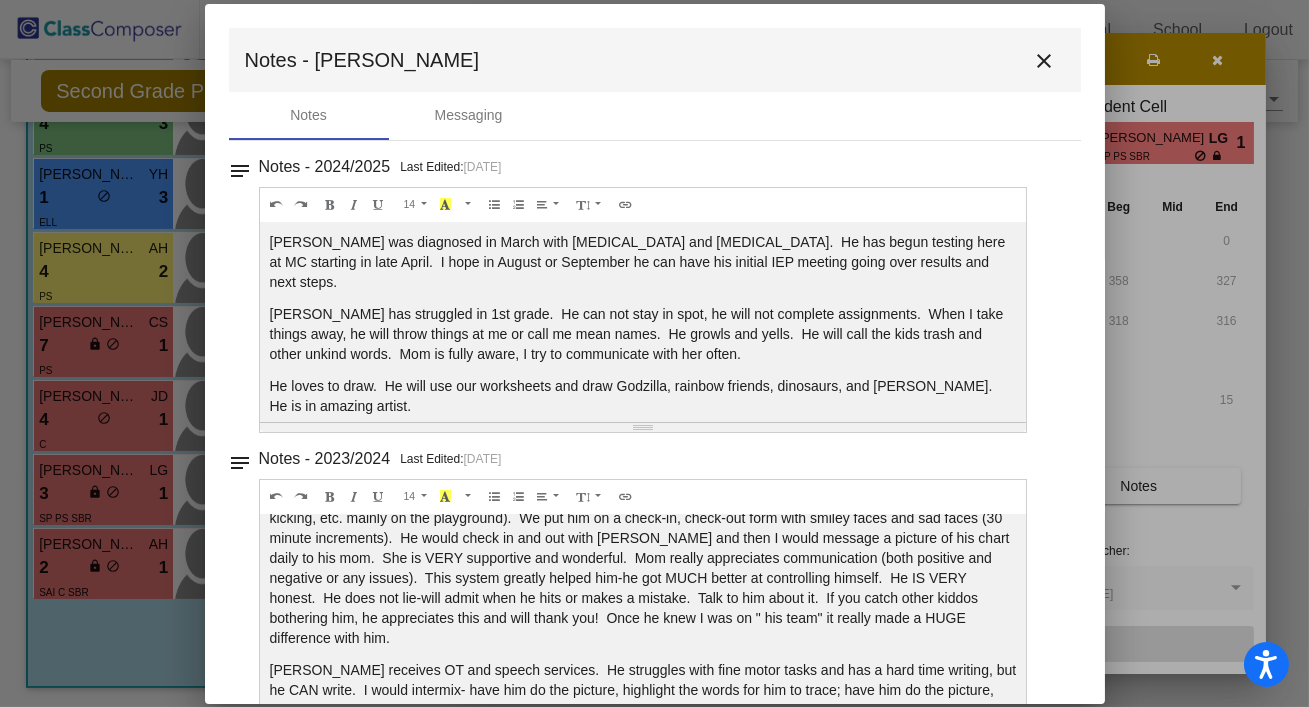 scroll, scrollTop: 220, scrollLeft: 0, axis: vertical 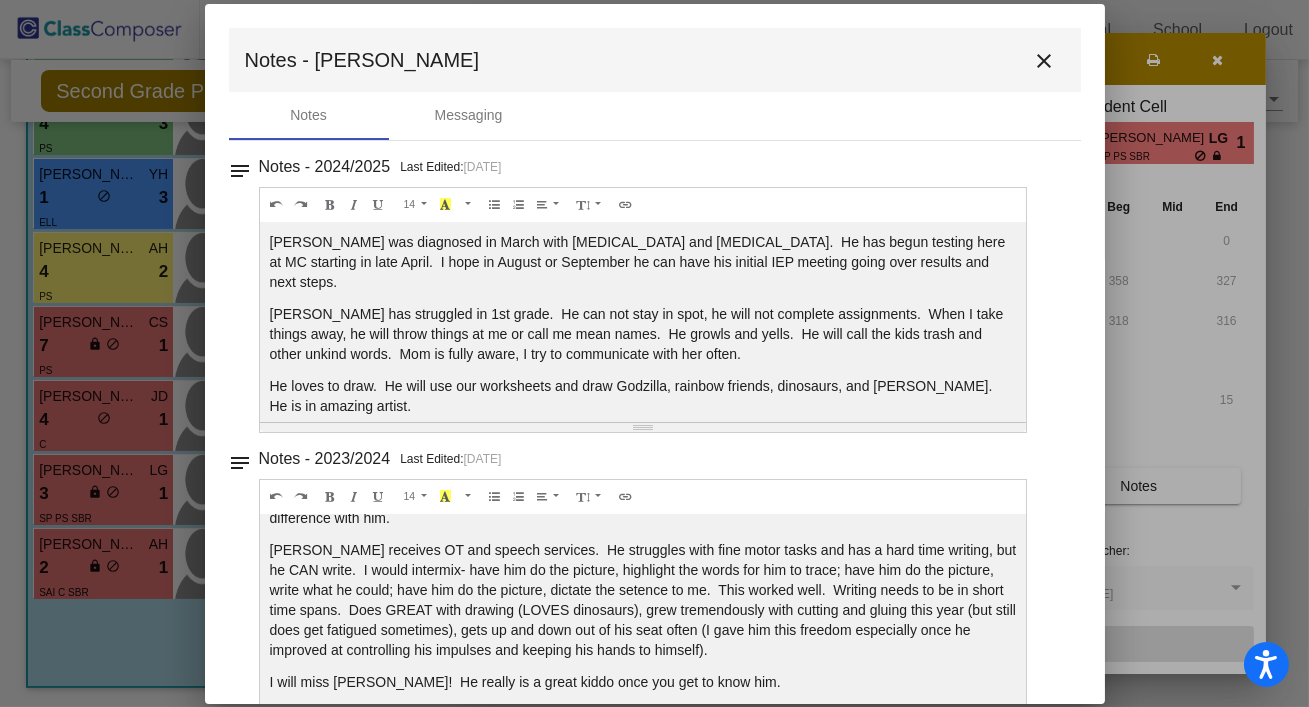 click on "close" at bounding box center [1045, 61] 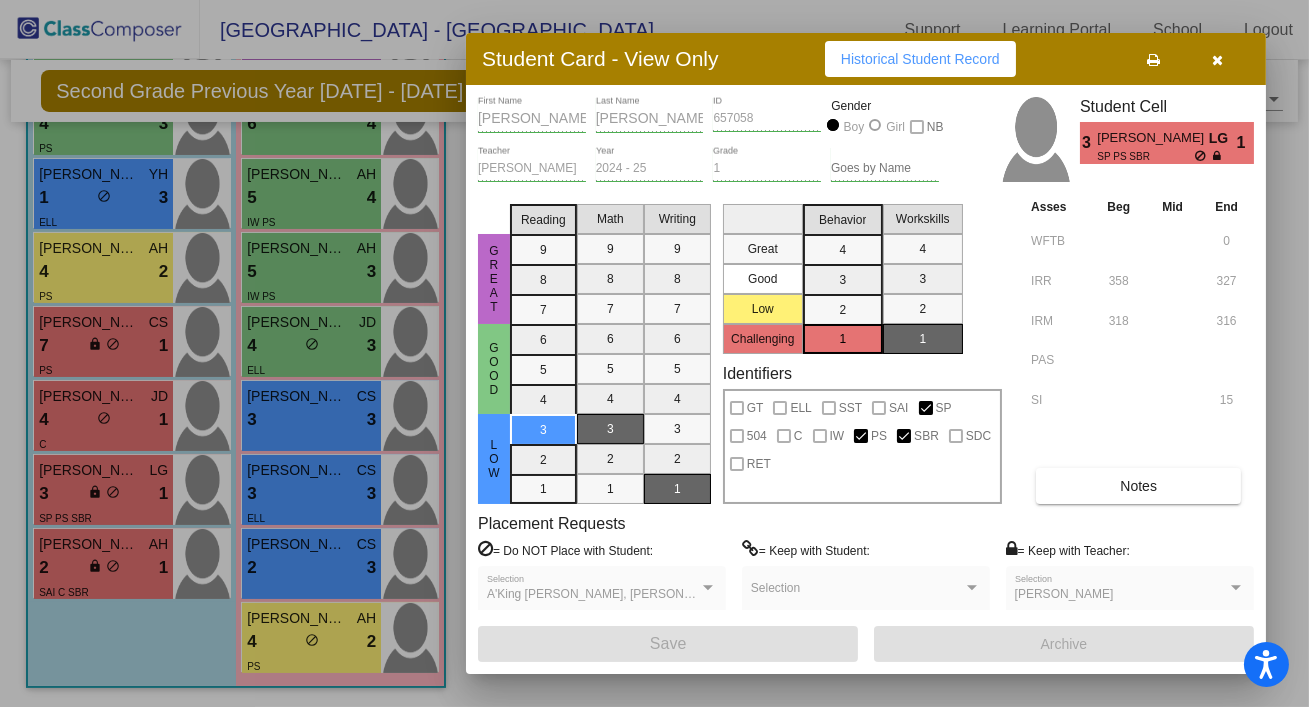 click at bounding box center (1218, 60) 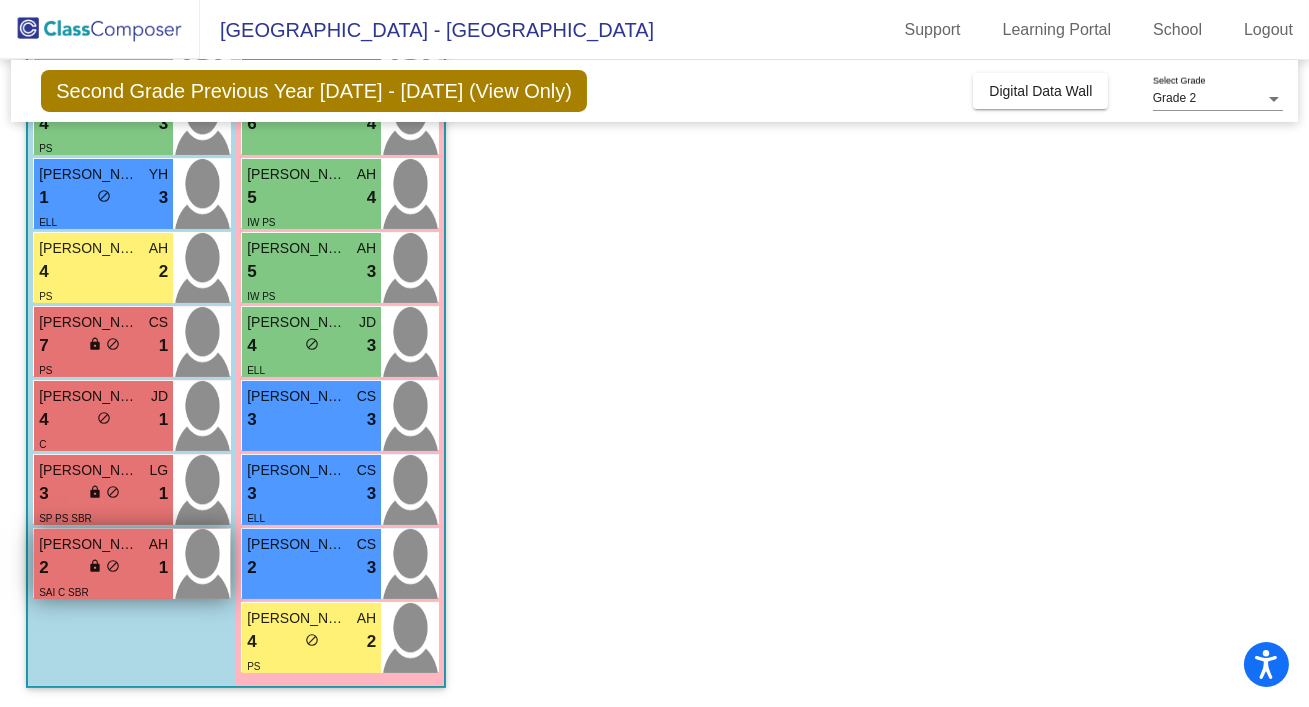 click on "[PERSON_NAME]" at bounding box center [89, 544] 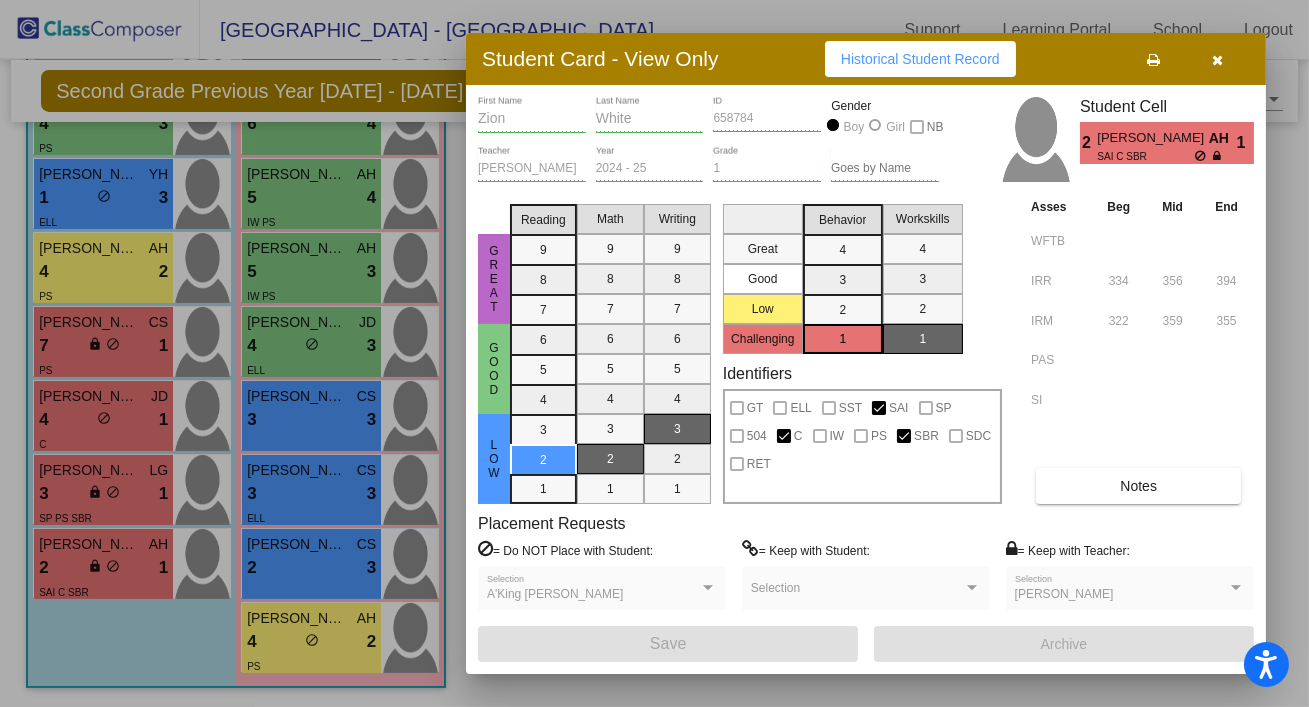 click on "Notes" at bounding box center [1138, 486] 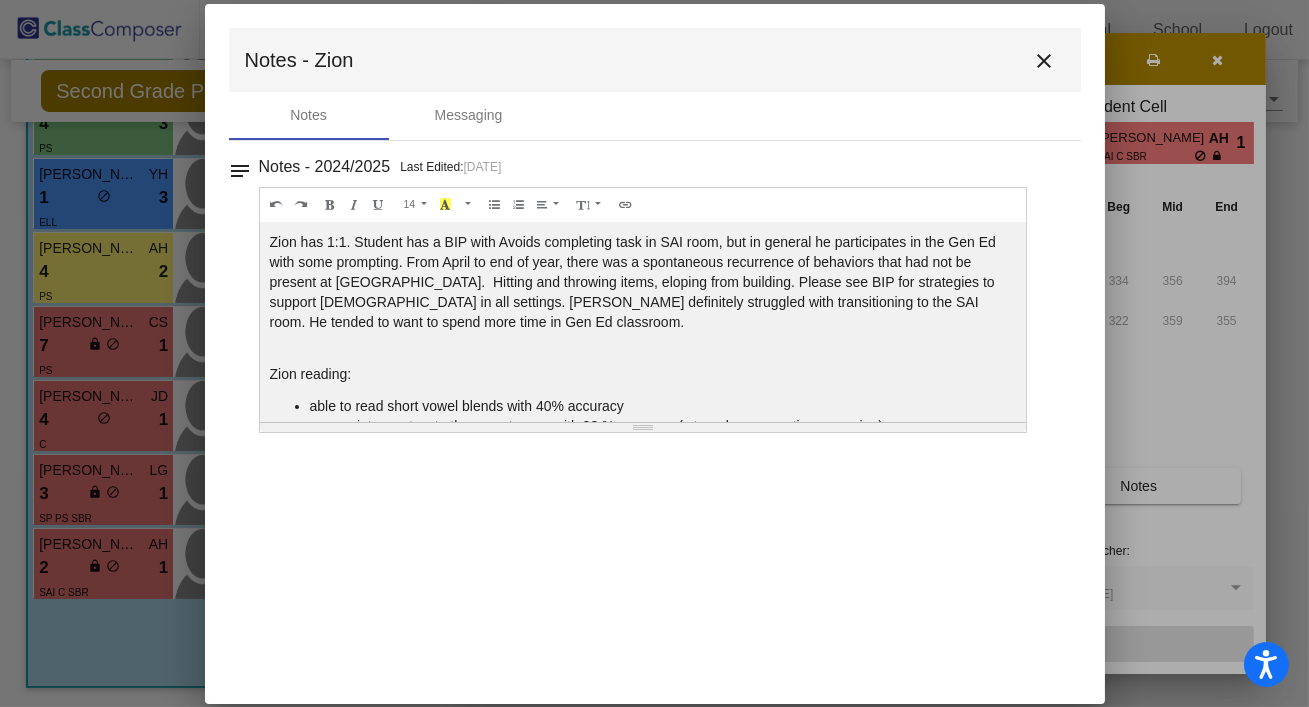 scroll, scrollTop: 0, scrollLeft: 0, axis: both 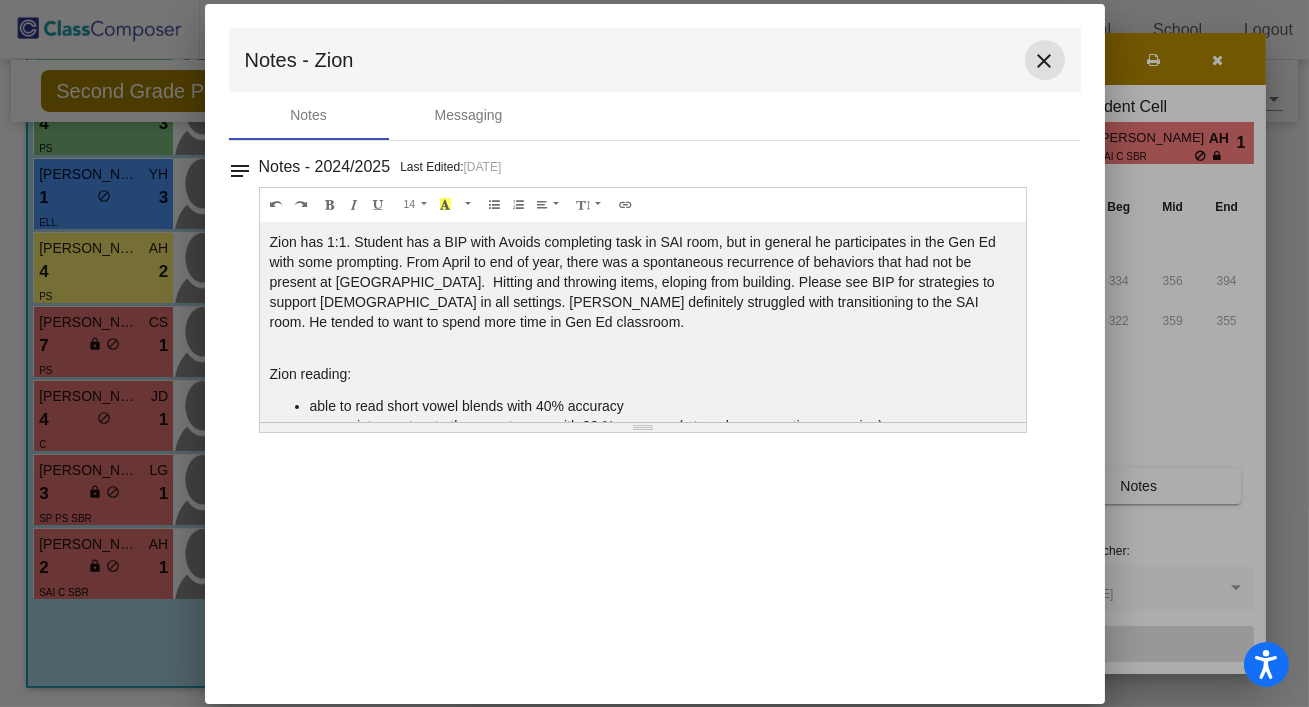 click on "close" at bounding box center [1045, 61] 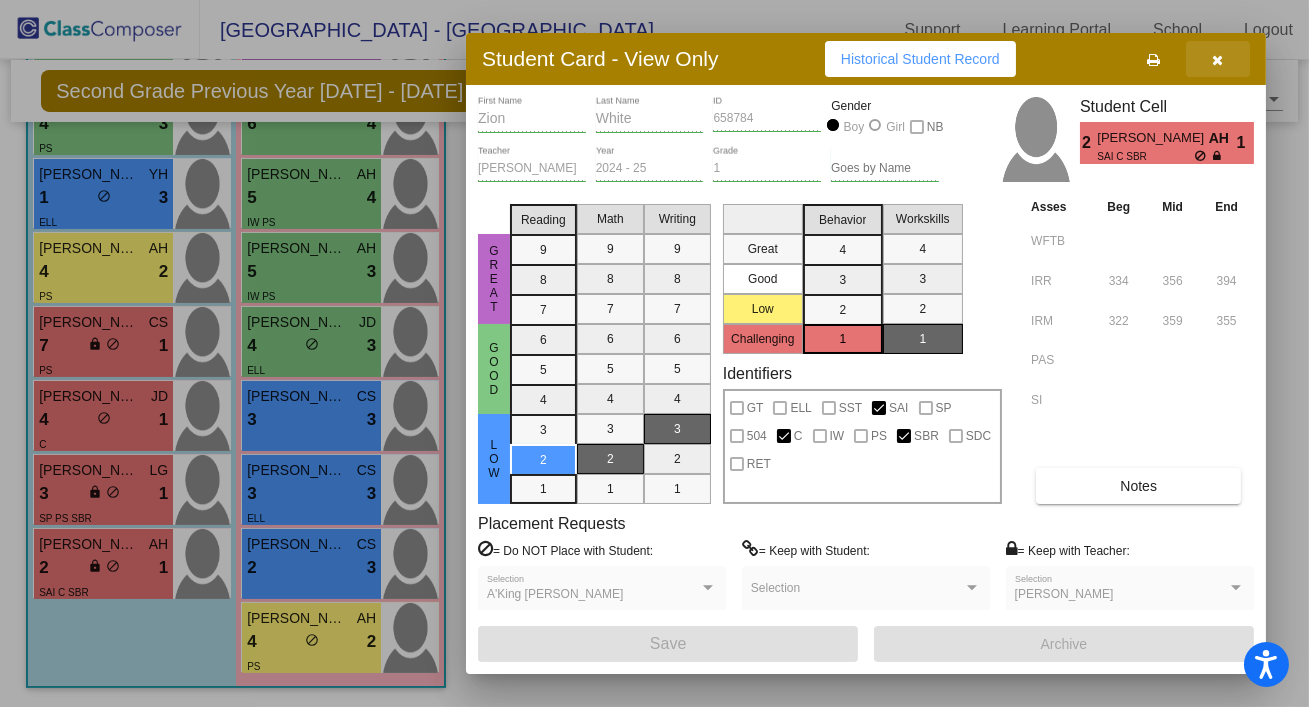 click at bounding box center [1218, 60] 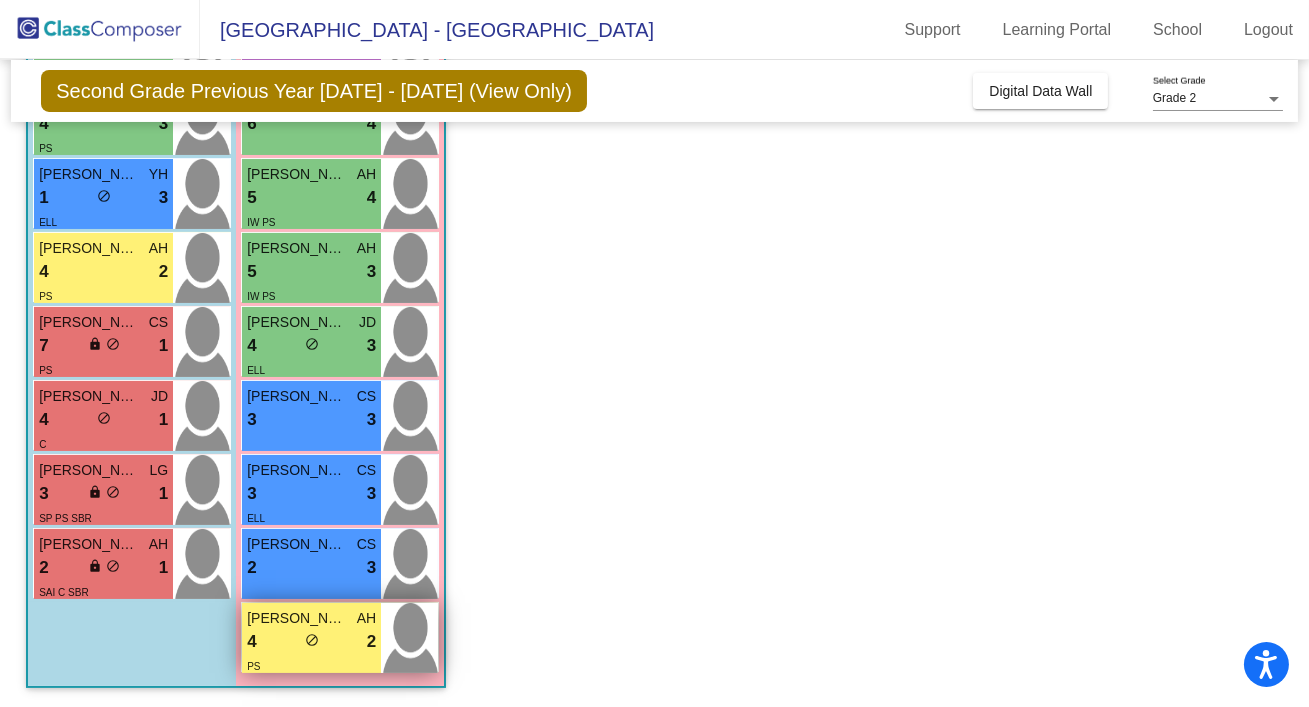 click on "4 lock do_not_disturb_alt 2" at bounding box center (311, 642) 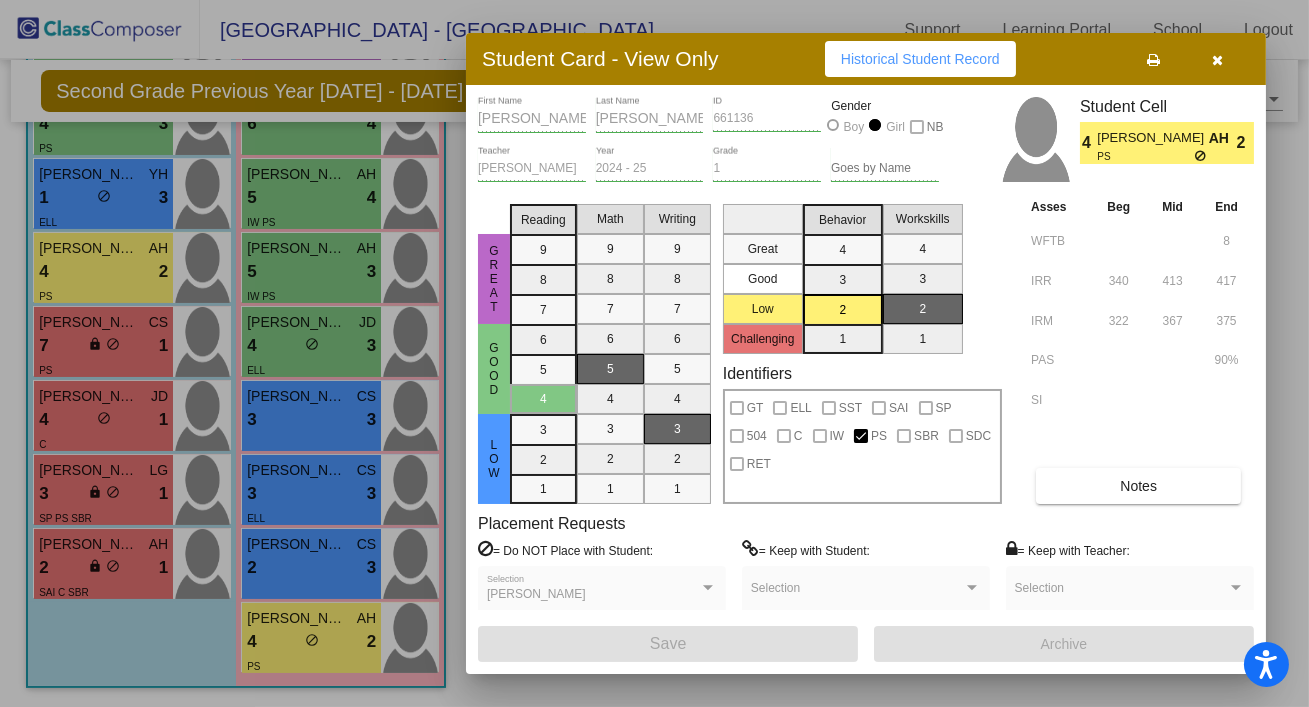 click on "Notes" at bounding box center (1138, 486) 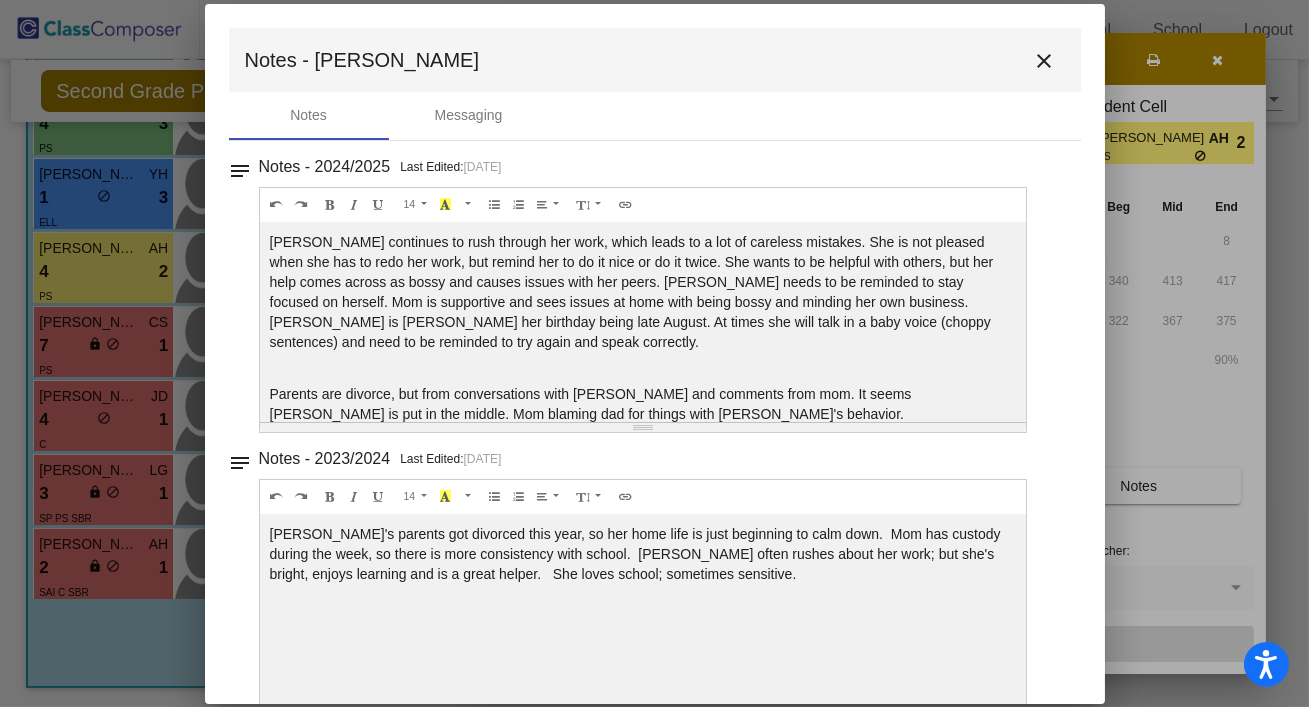scroll, scrollTop: 24, scrollLeft: 0, axis: vertical 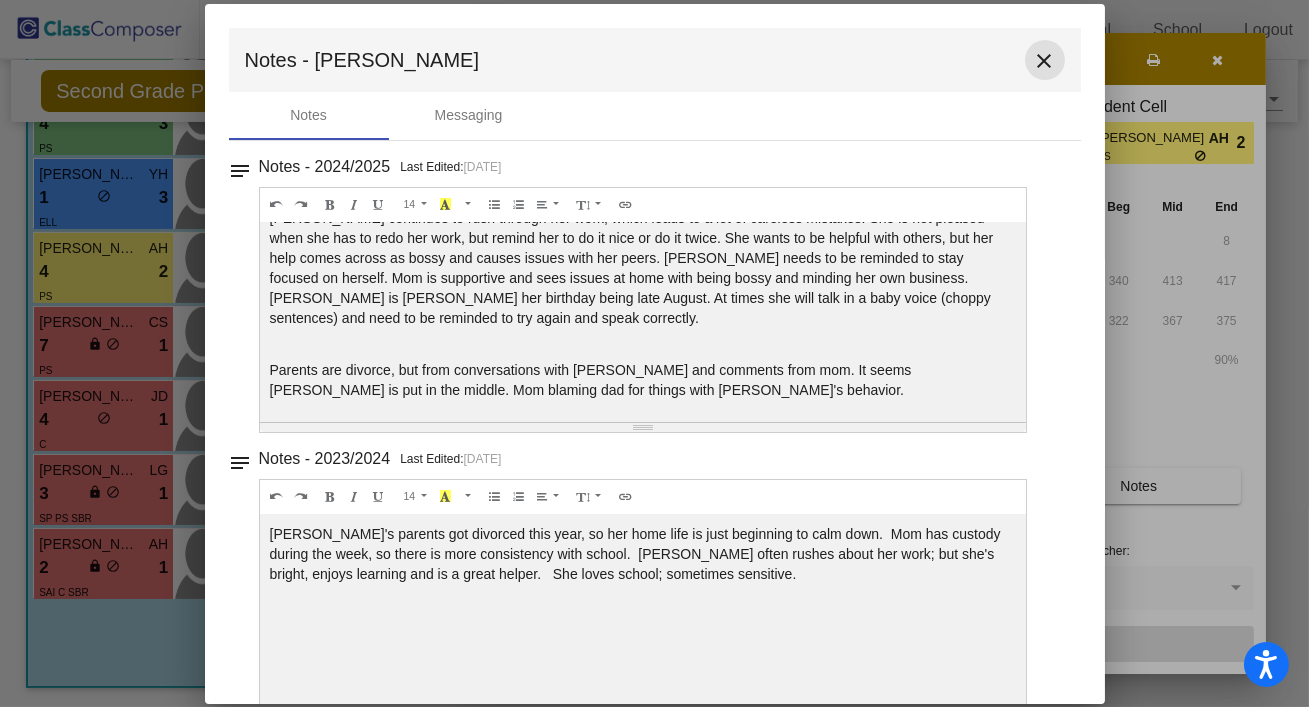 click on "close" at bounding box center [1045, 61] 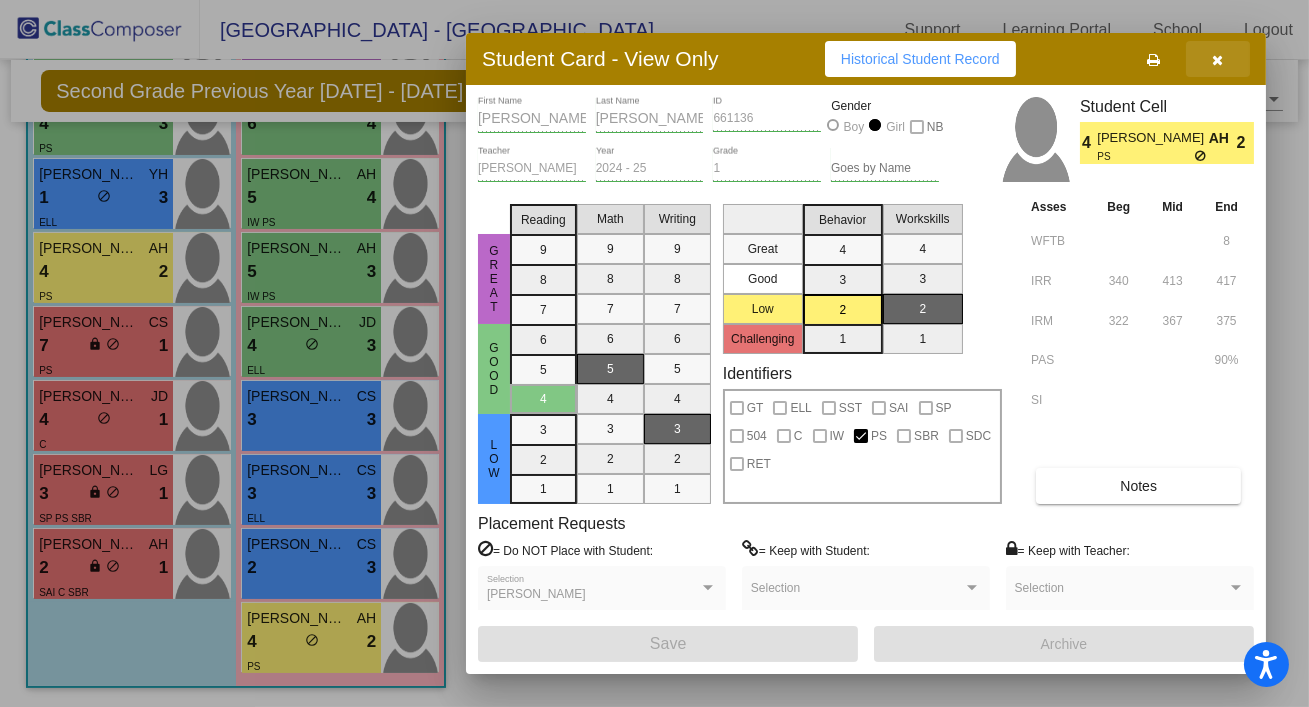 click at bounding box center [1218, 59] 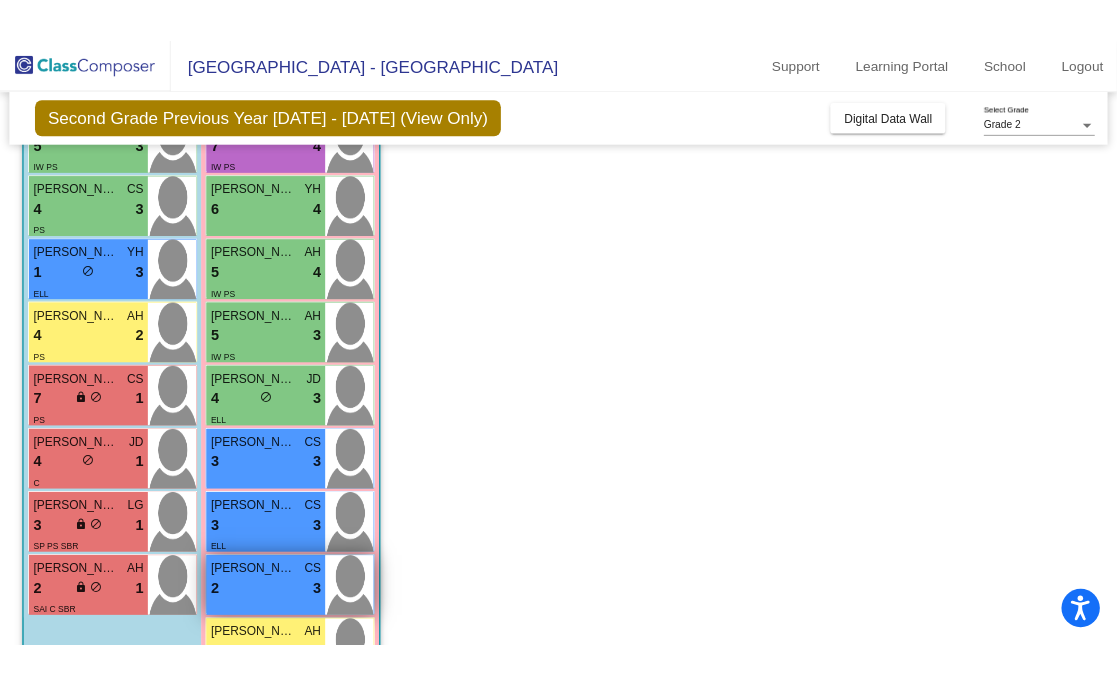 scroll, scrollTop: 502, scrollLeft: 0, axis: vertical 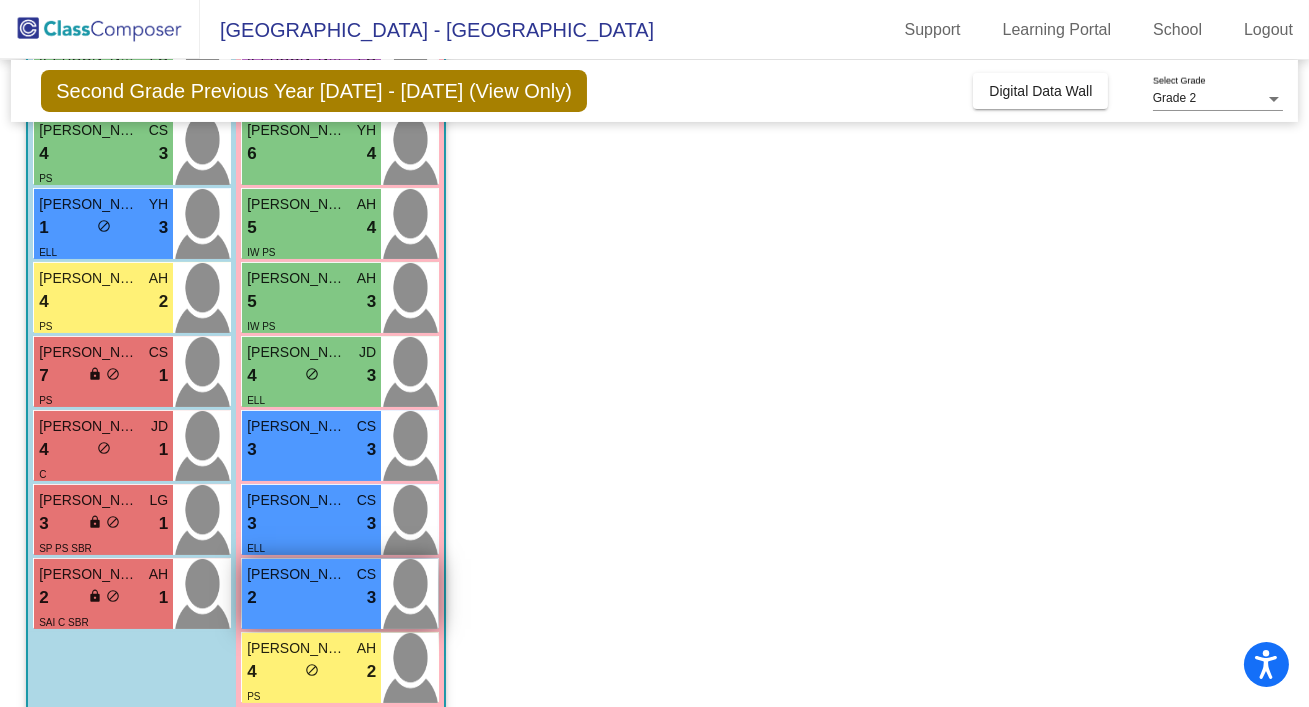 click on "2 lock do_not_disturb_alt 3" at bounding box center [311, 598] 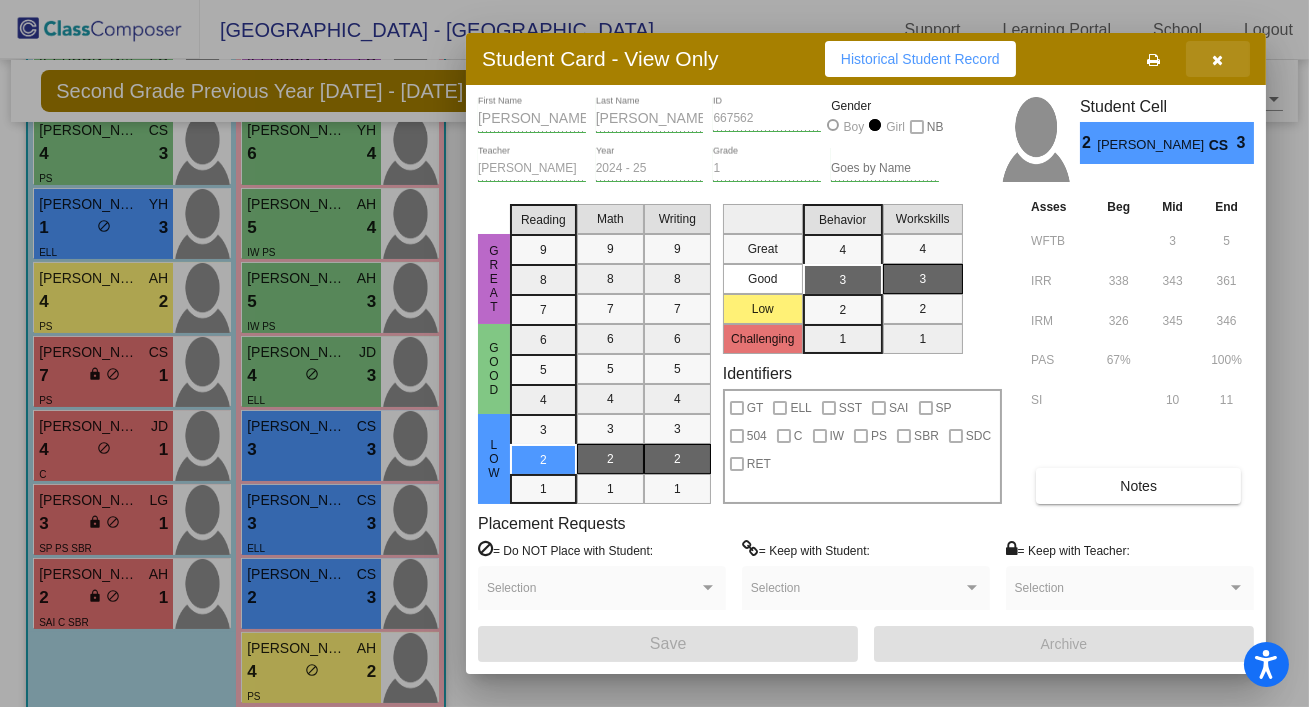 click at bounding box center (1218, 60) 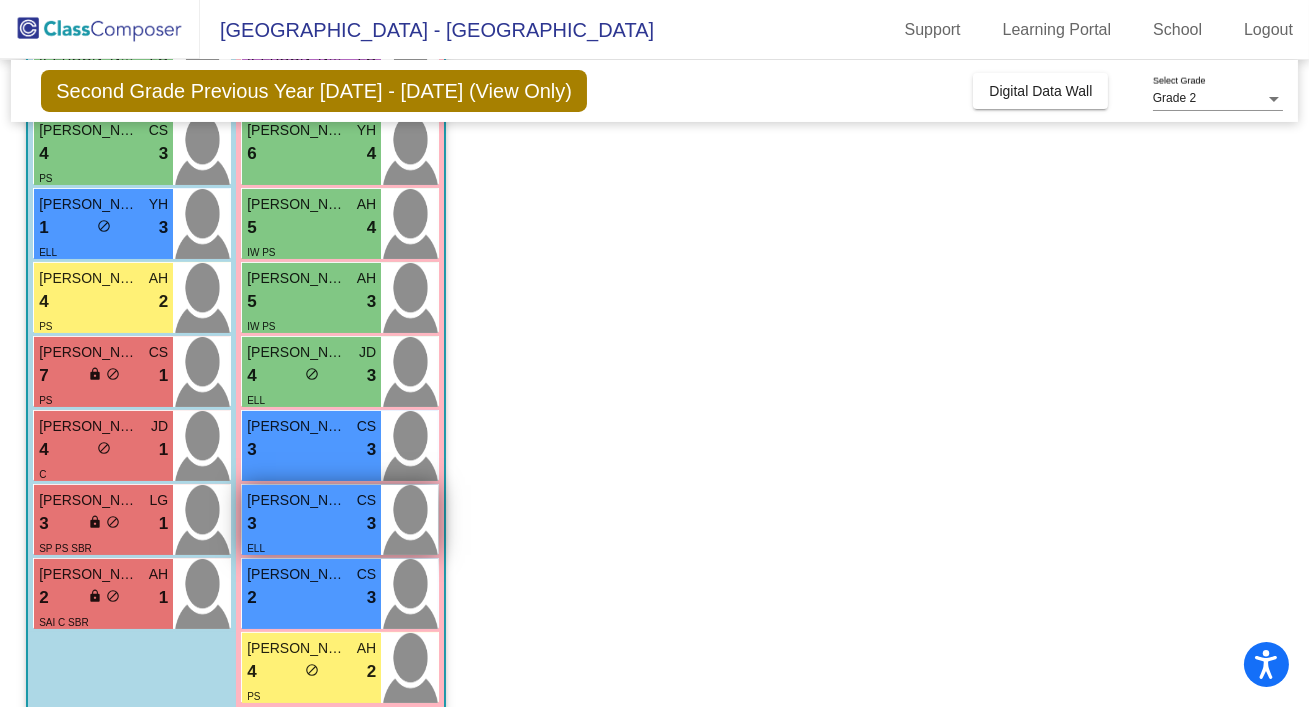 click on "3" at bounding box center [251, 524] 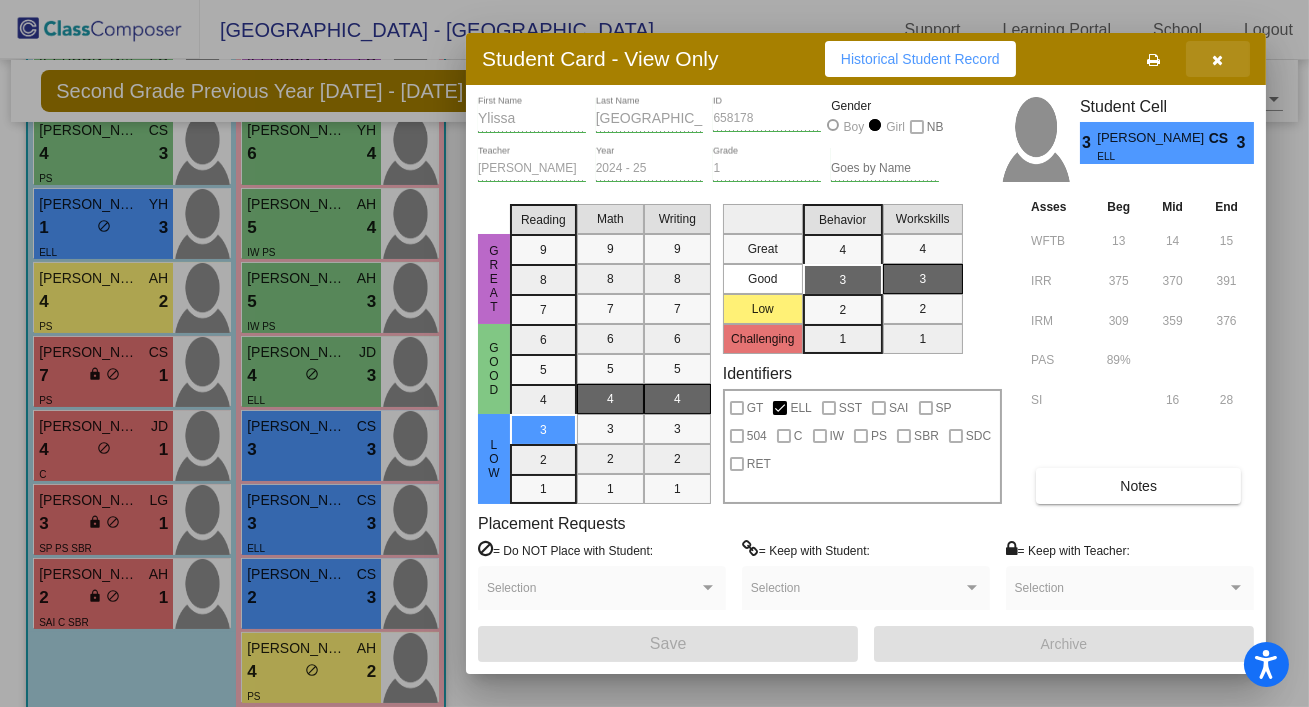 click at bounding box center [1218, 60] 